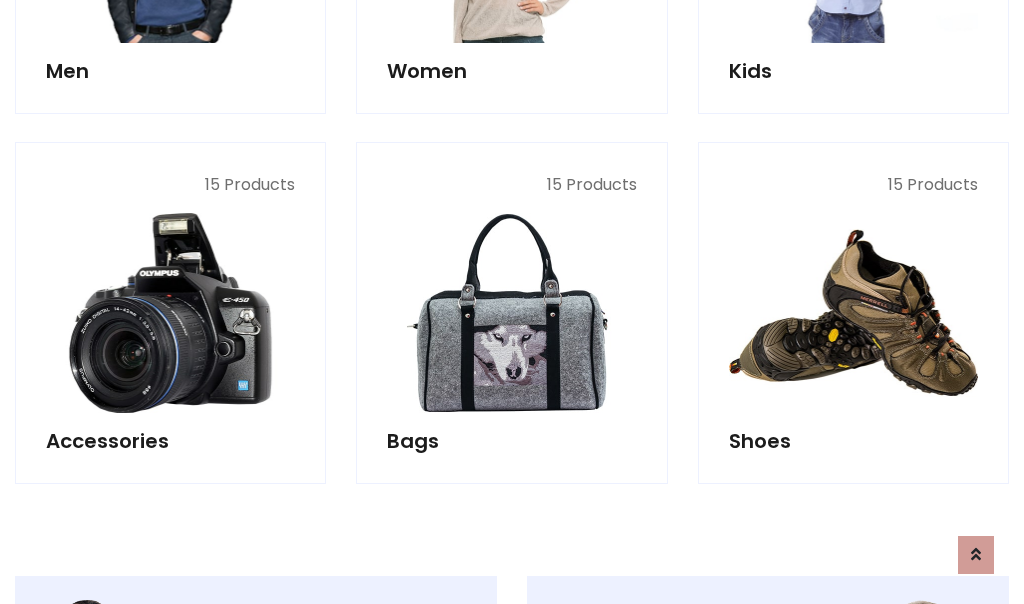 scroll, scrollTop: 853, scrollLeft: 0, axis: vertical 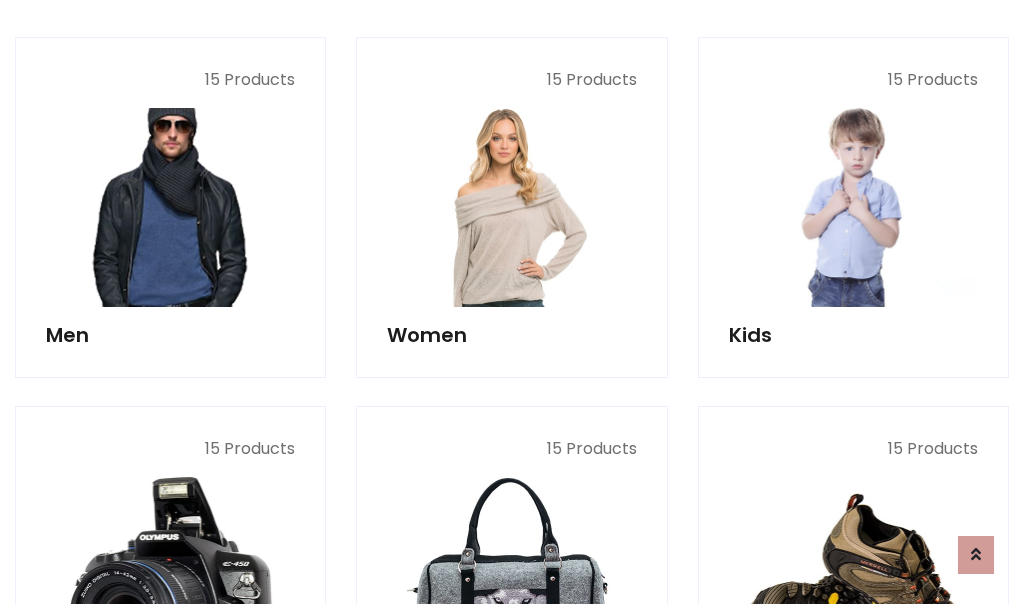 click at bounding box center [170, 207] 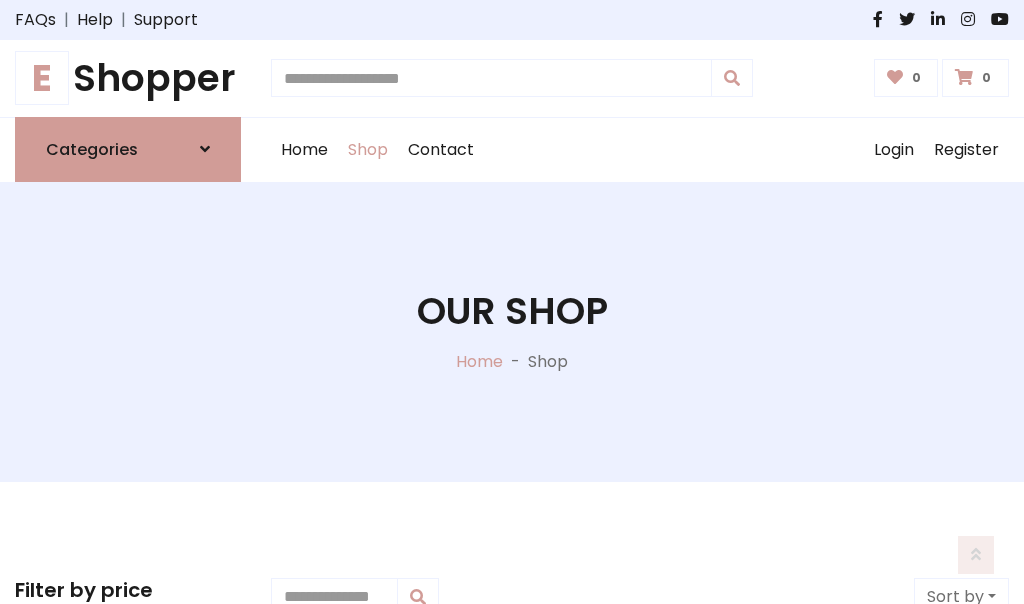 scroll, scrollTop: 807, scrollLeft: 0, axis: vertical 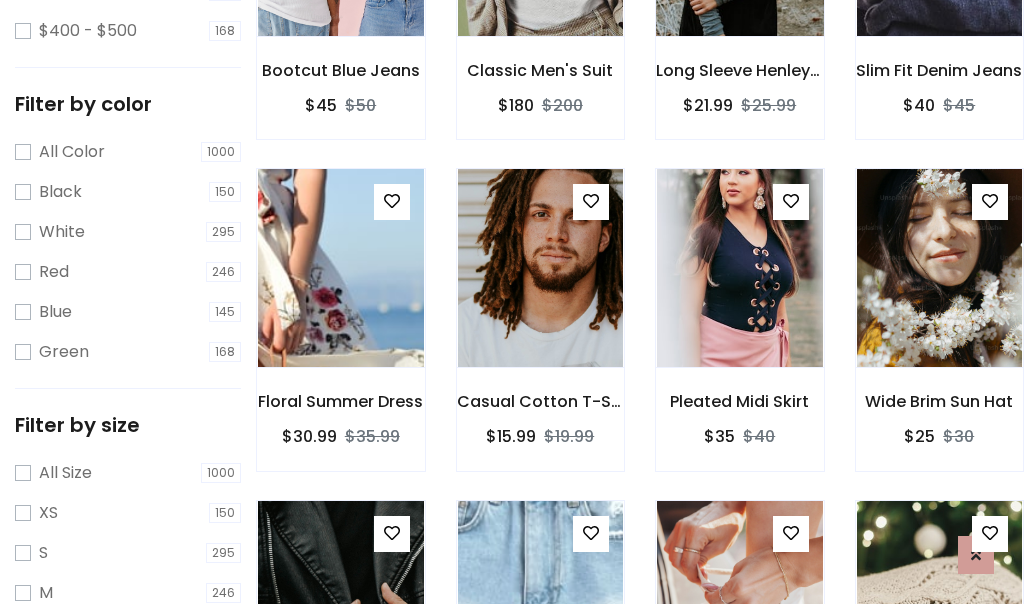click at bounding box center [739, -63] 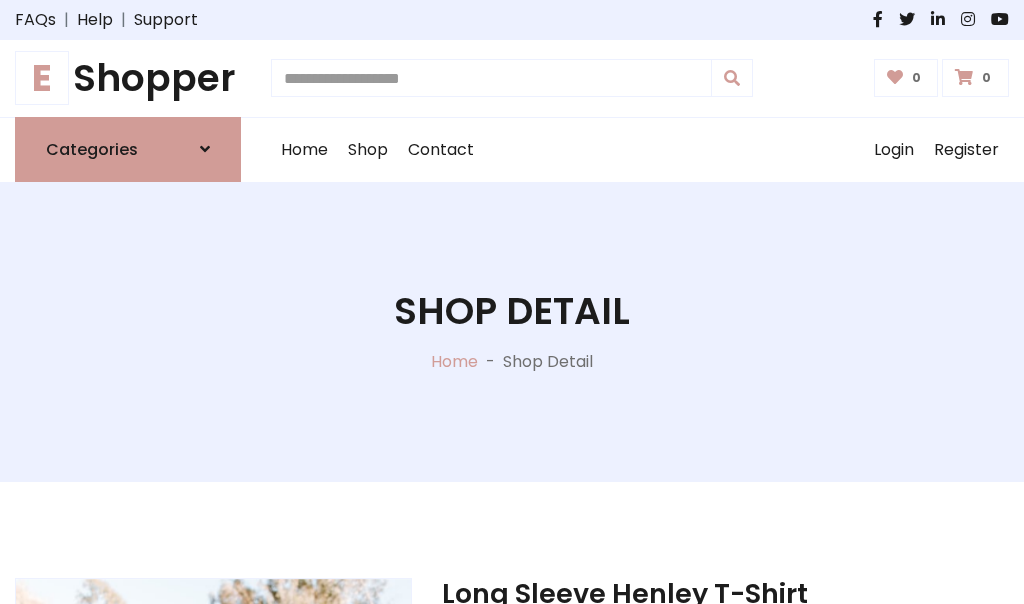 scroll, scrollTop: 0, scrollLeft: 0, axis: both 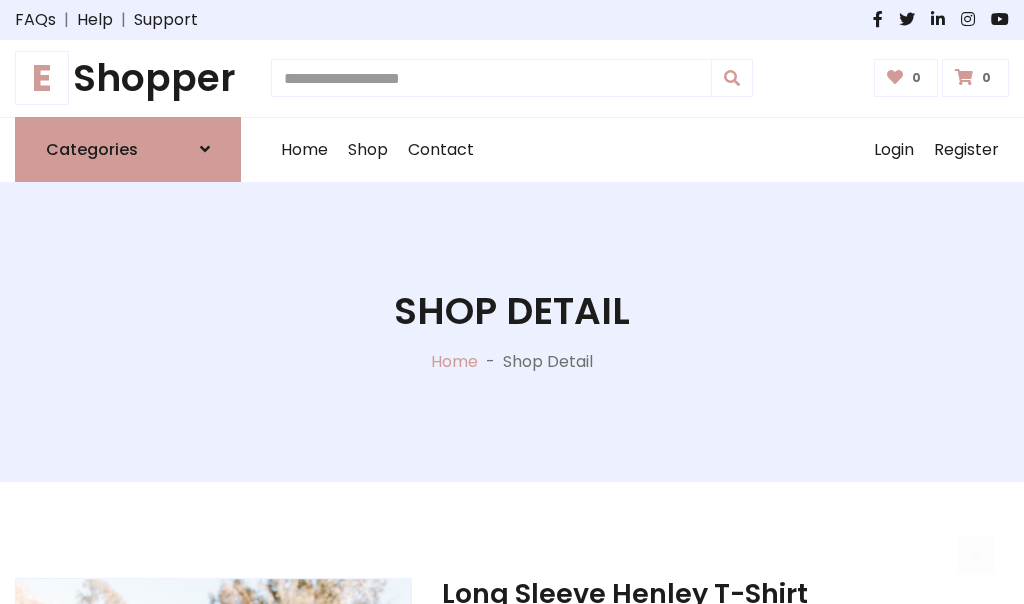 click on "M" at bounding box center [650, 774] 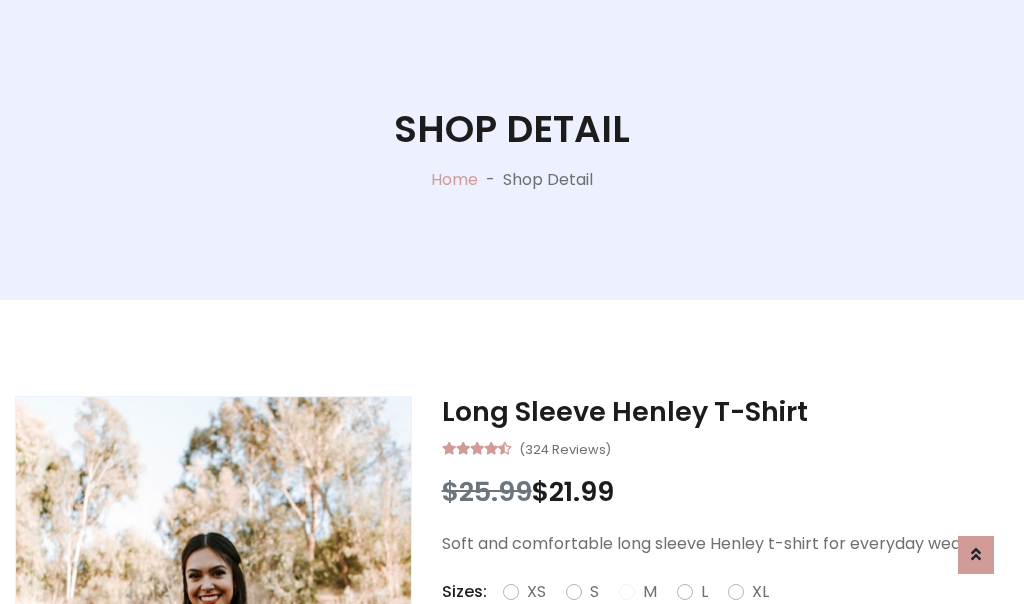 scroll, scrollTop: 206, scrollLeft: 0, axis: vertical 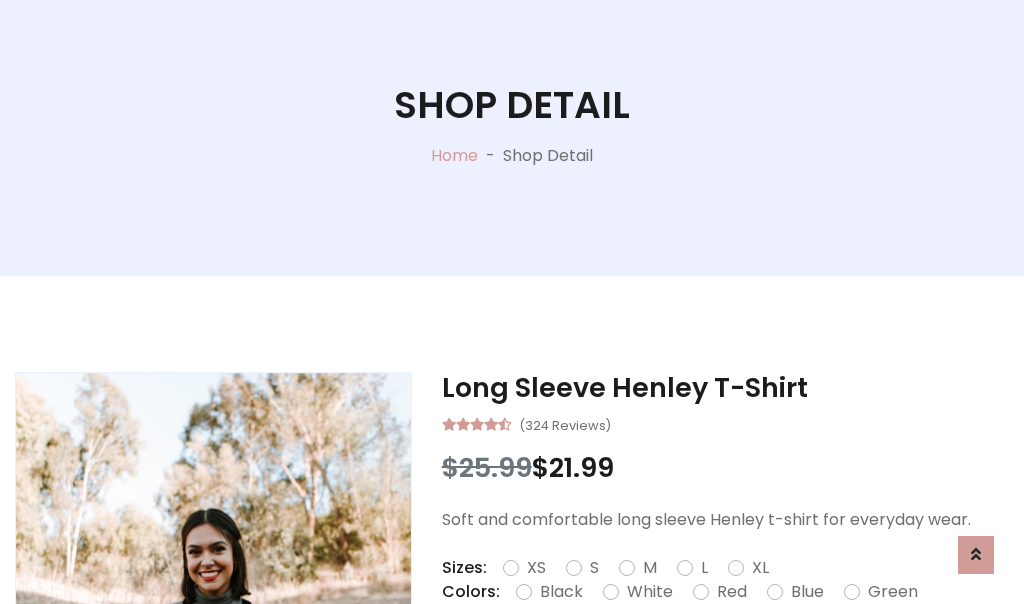 click on "Red" at bounding box center [732, 592] 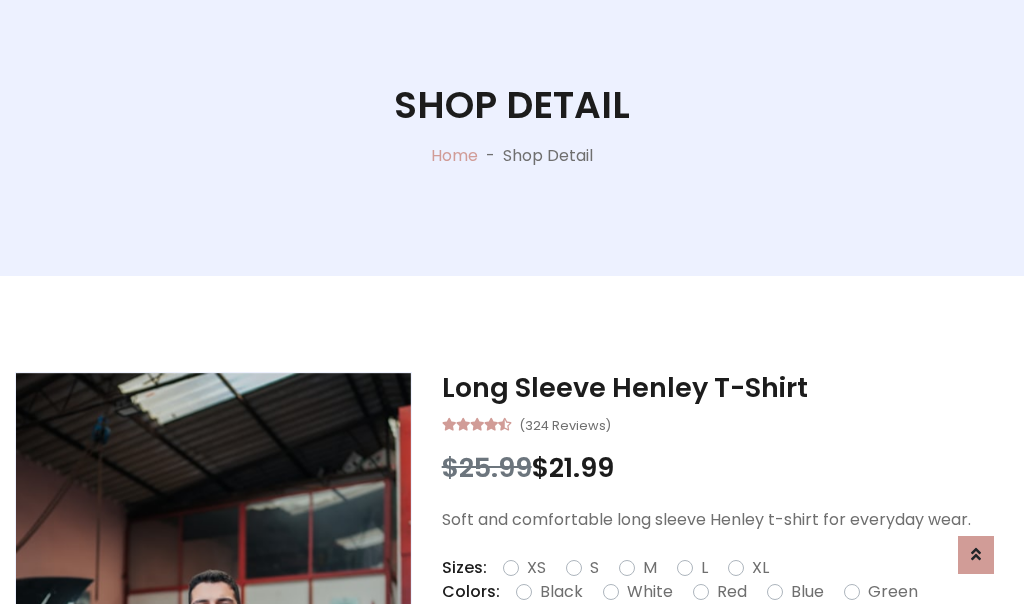 click on "Add To Cart" at bounding box center [663, 655] 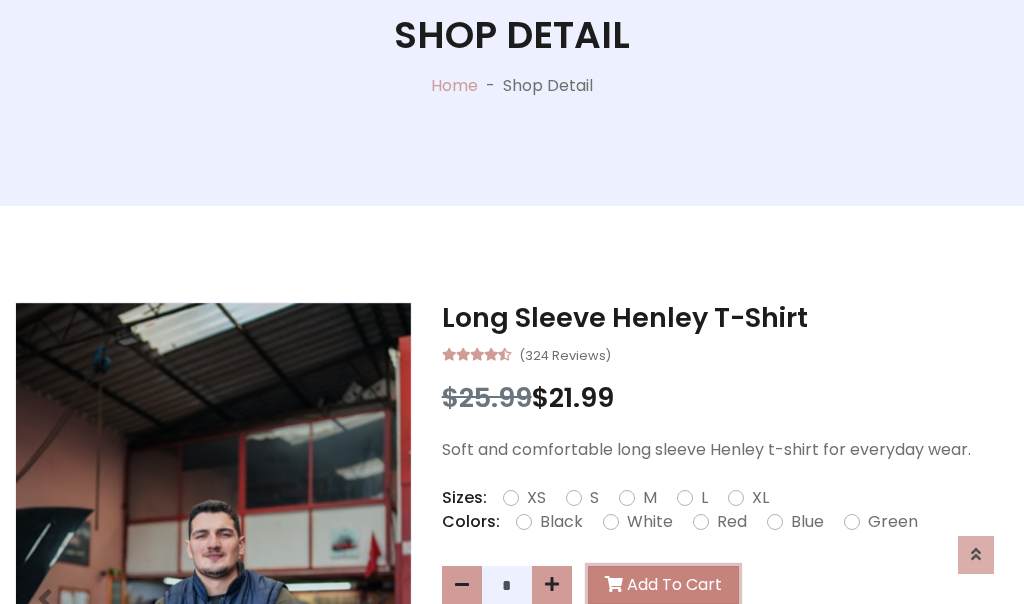 scroll, scrollTop: 0, scrollLeft: 0, axis: both 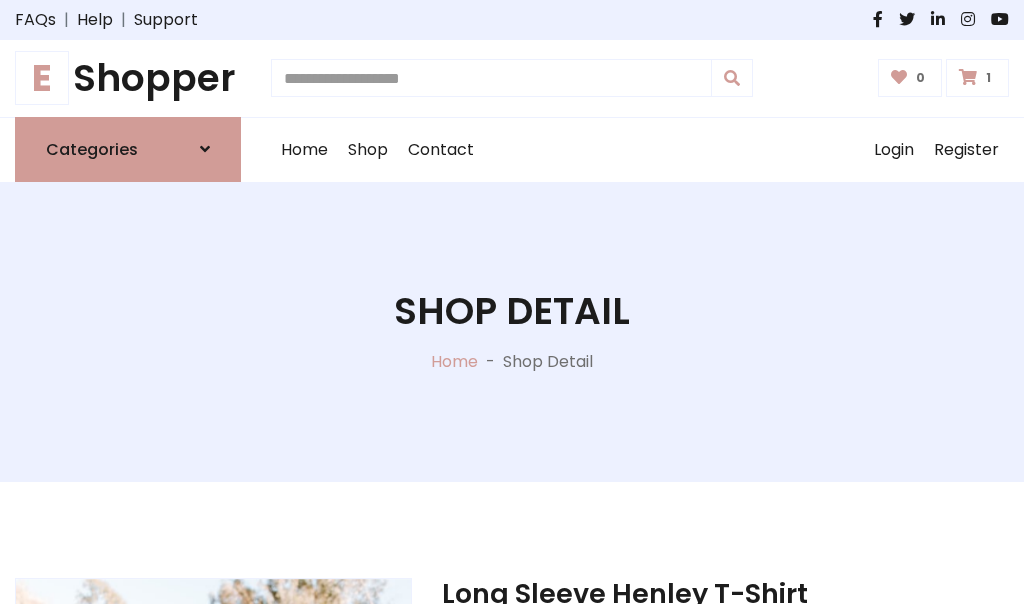 click at bounding box center (968, 77) 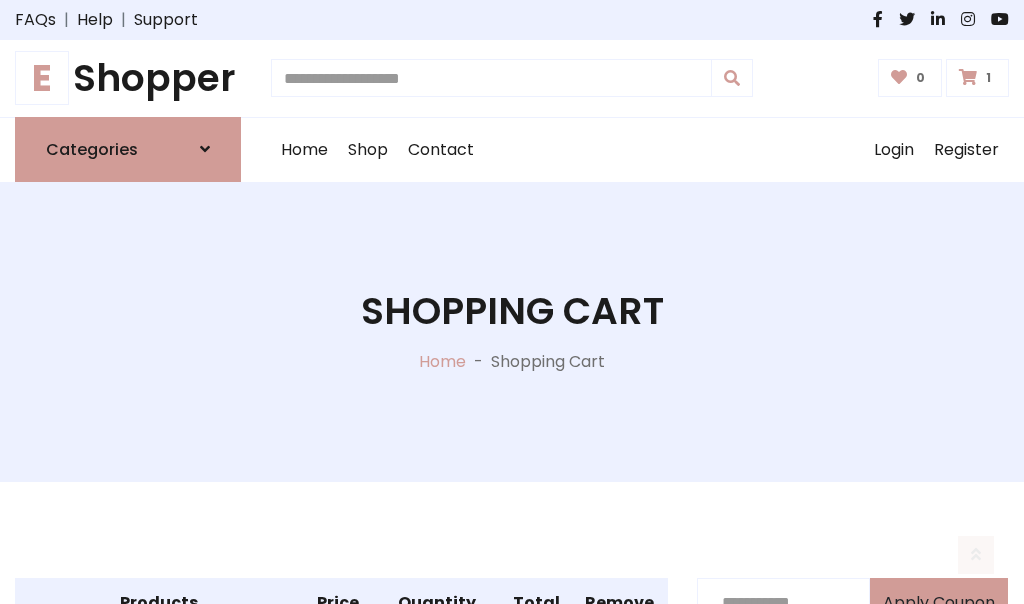 scroll, scrollTop: 474, scrollLeft: 0, axis: vertical 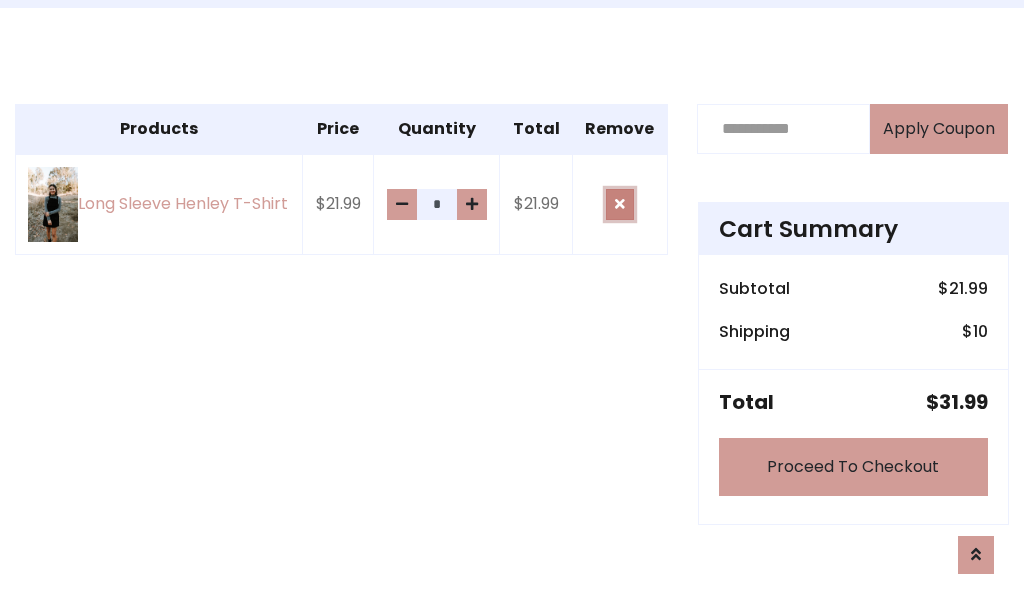 click at bounding box center [620, 204] 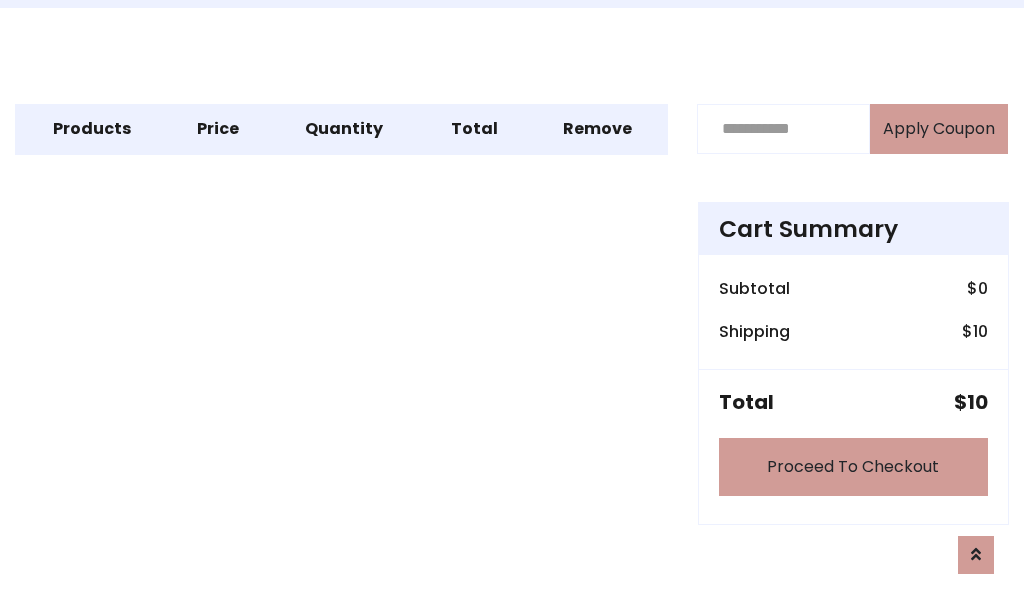 scroll, scrollTop: 247, scrollLeft: 0, axis: vertical 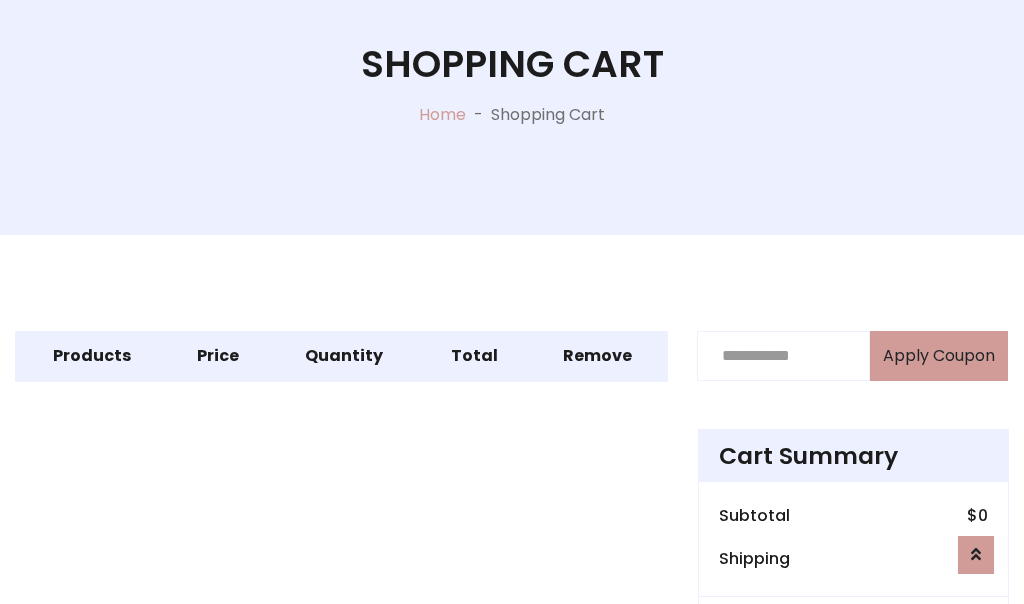click on "Proceed To Checkout" at bounding box center (853, 694) 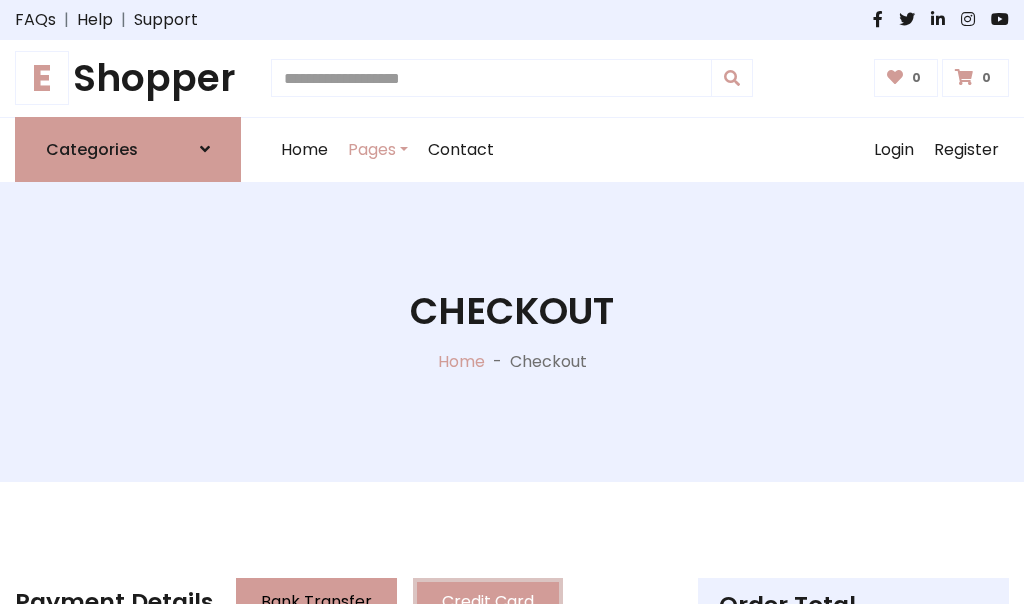 scroll, scrollTop: 137, scrollLeft: 0, axis: vertical 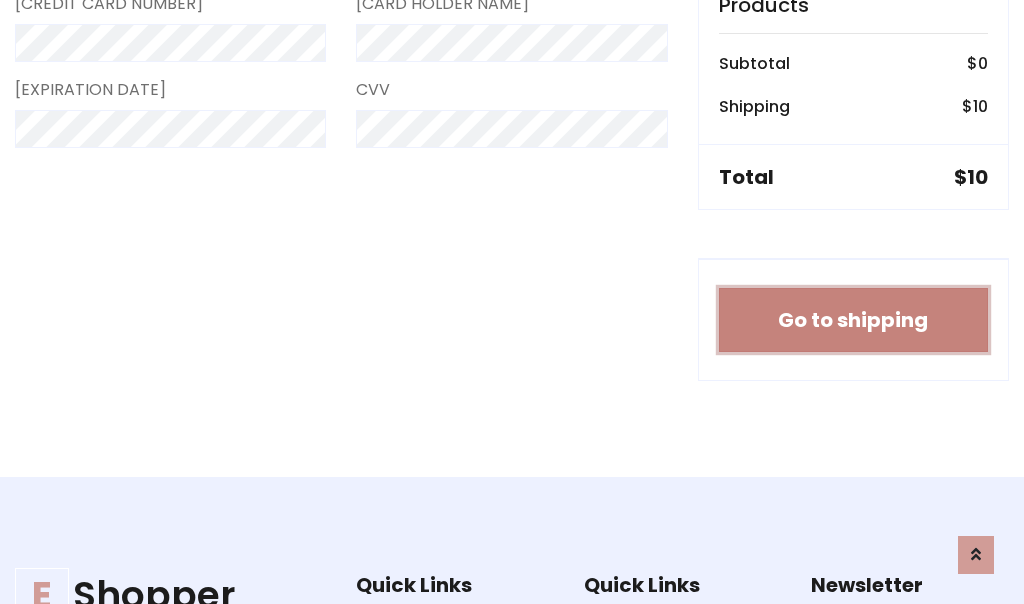 click on "Go to shipping" at bounding box center [853, 320] 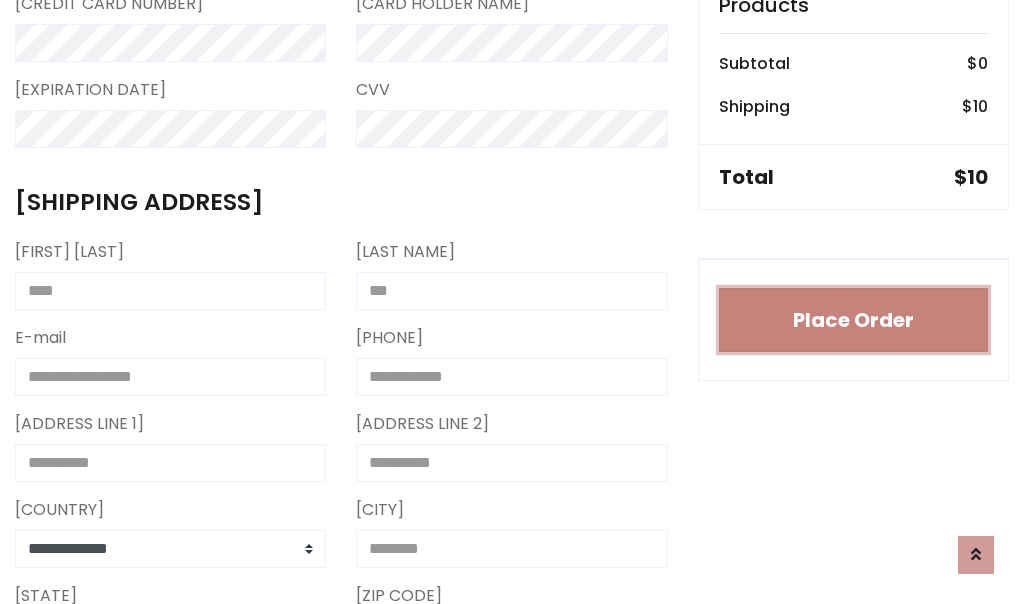 type 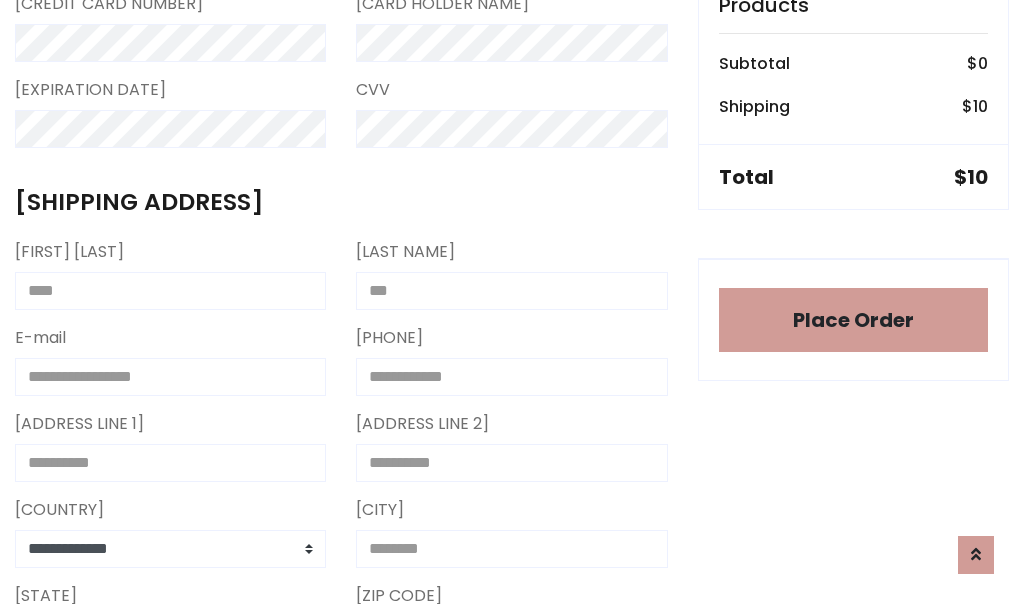 scroll, scrollTop: 1216, scrollLeft: 0, axis: vertical 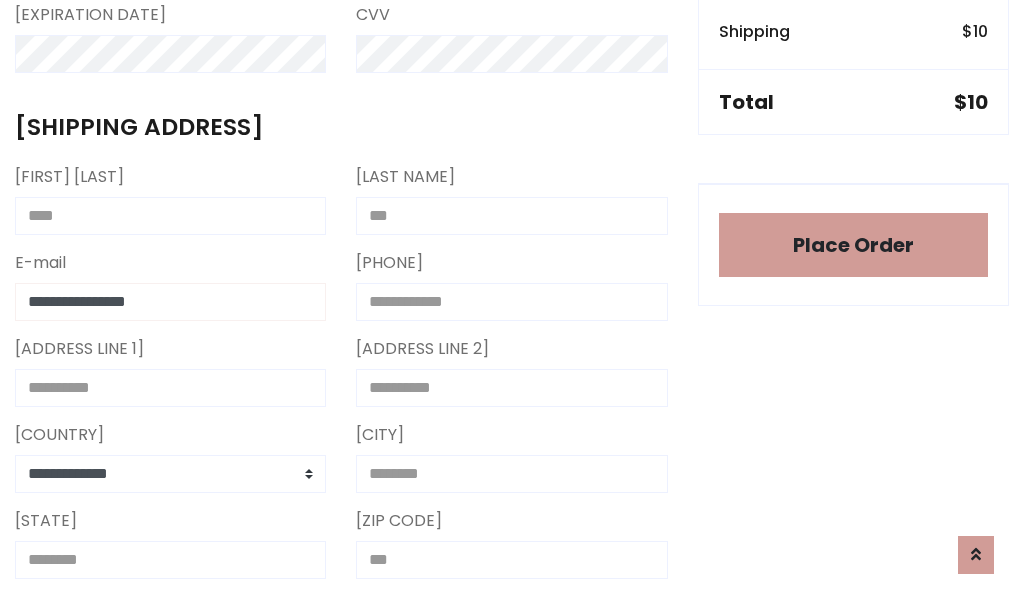 type on "**********" 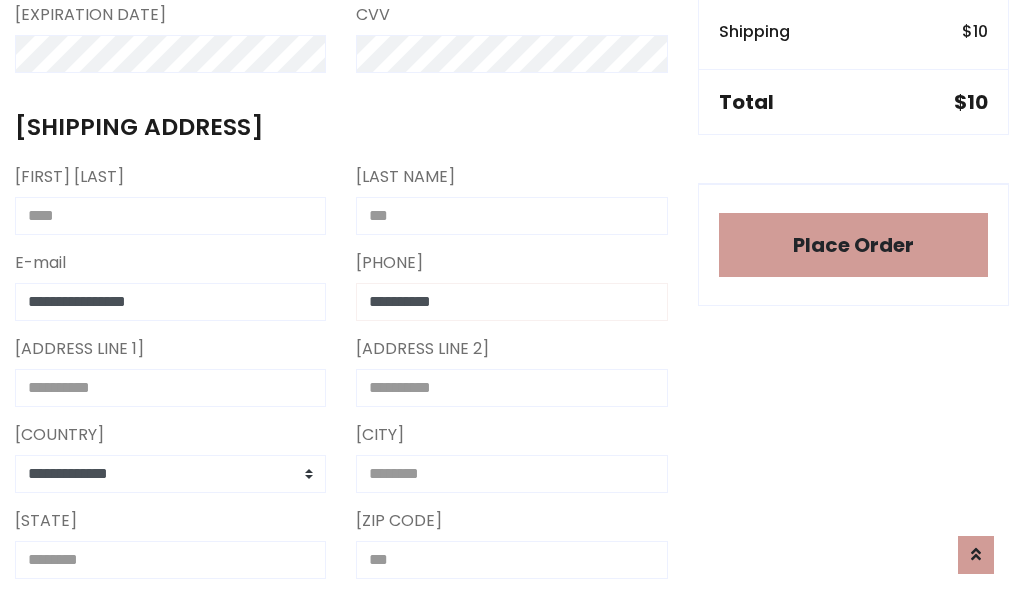 type on "**********" 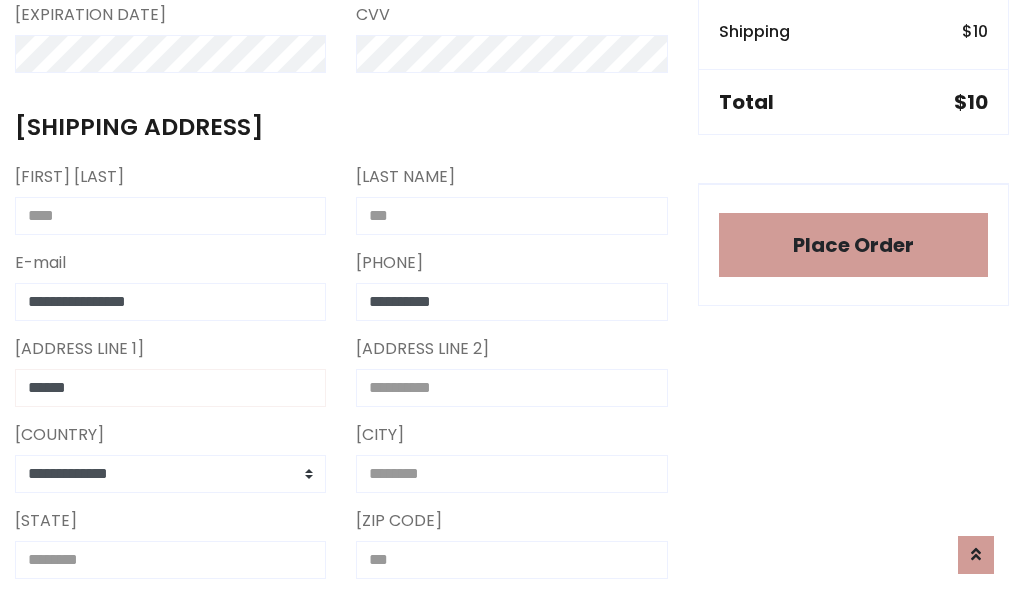 type on "******" 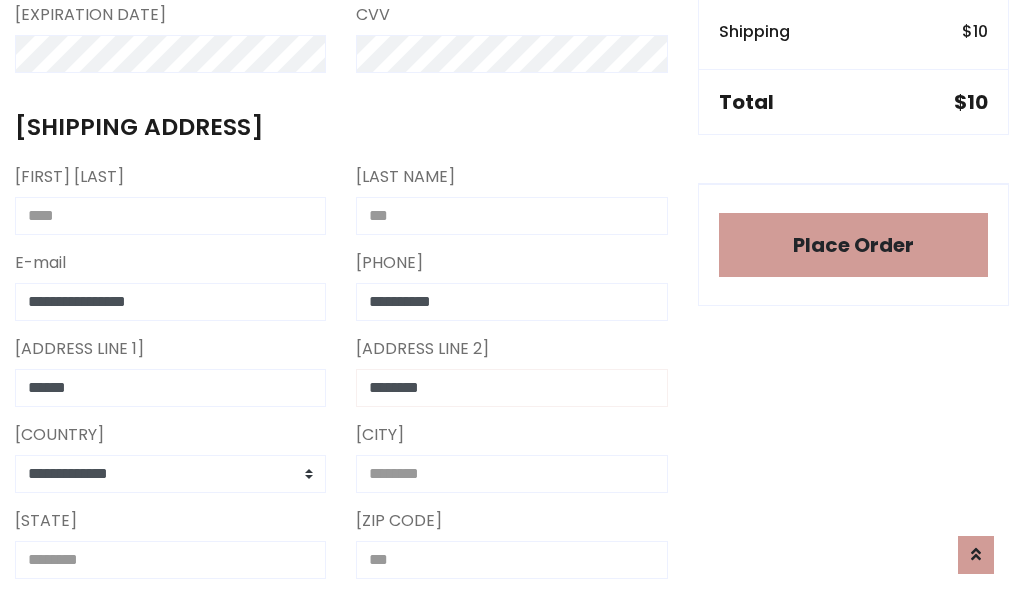 type on "********" 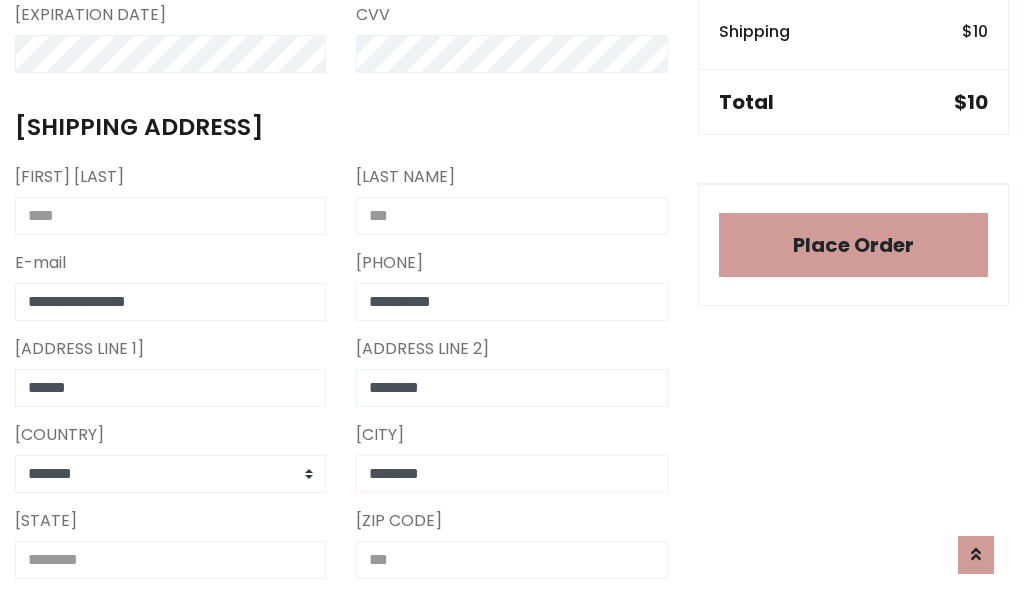 type on "********" 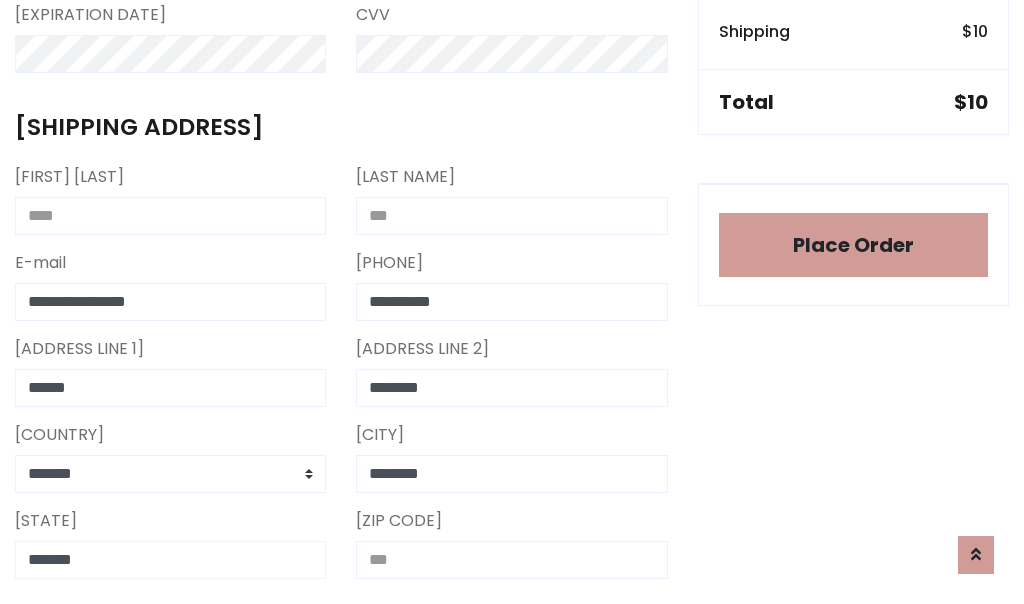 type on "*******" 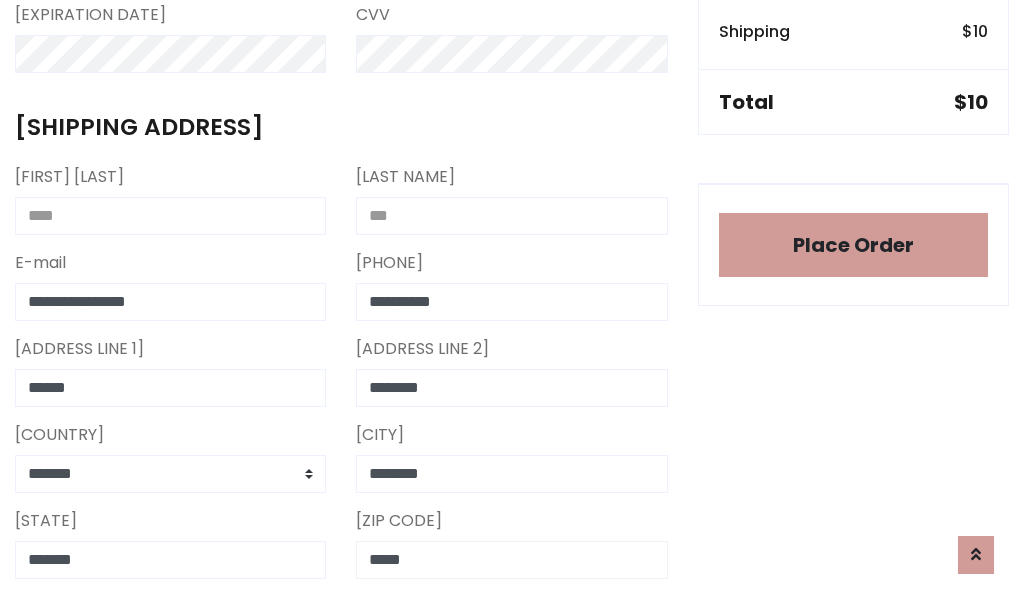 scroll, scrollTop: 403, scrollLeft: 0, axis: vertical 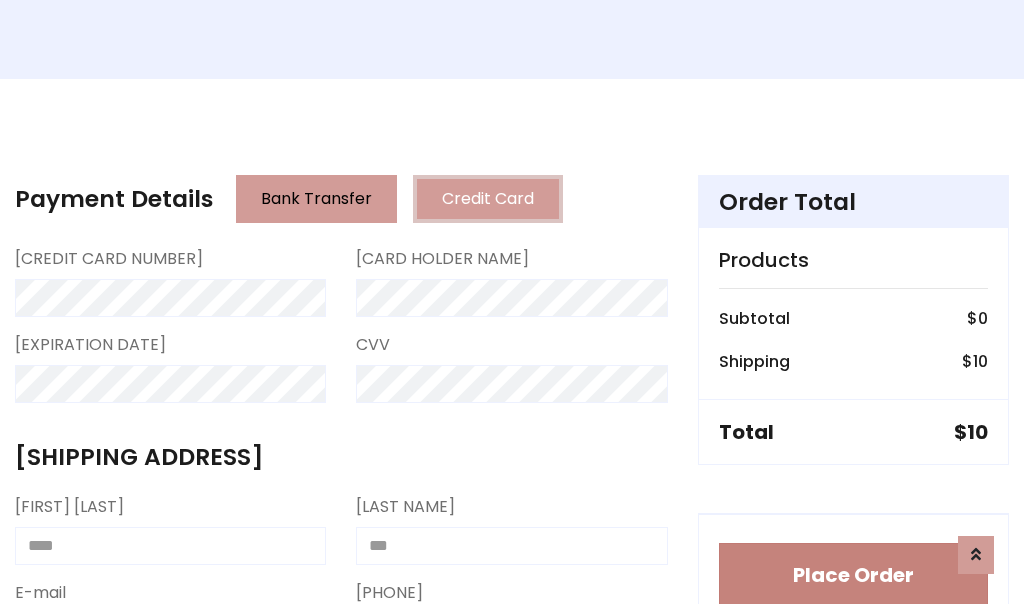 type on "*****" 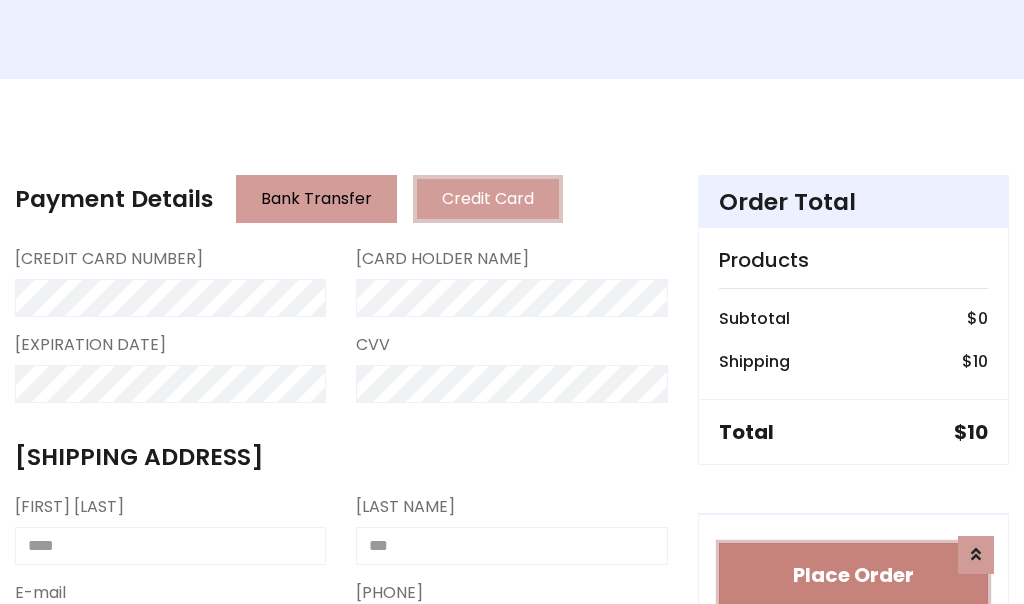 click on "Place Order" at bounding box center [853, 575] 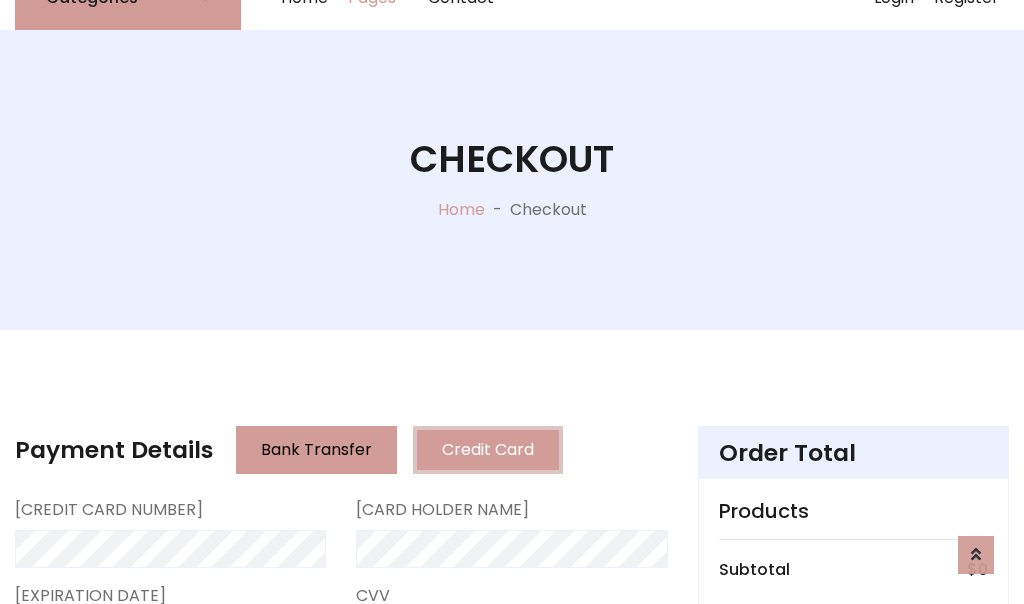 scroll, scrollTop: 0, scrollLeft: 0, axis: both 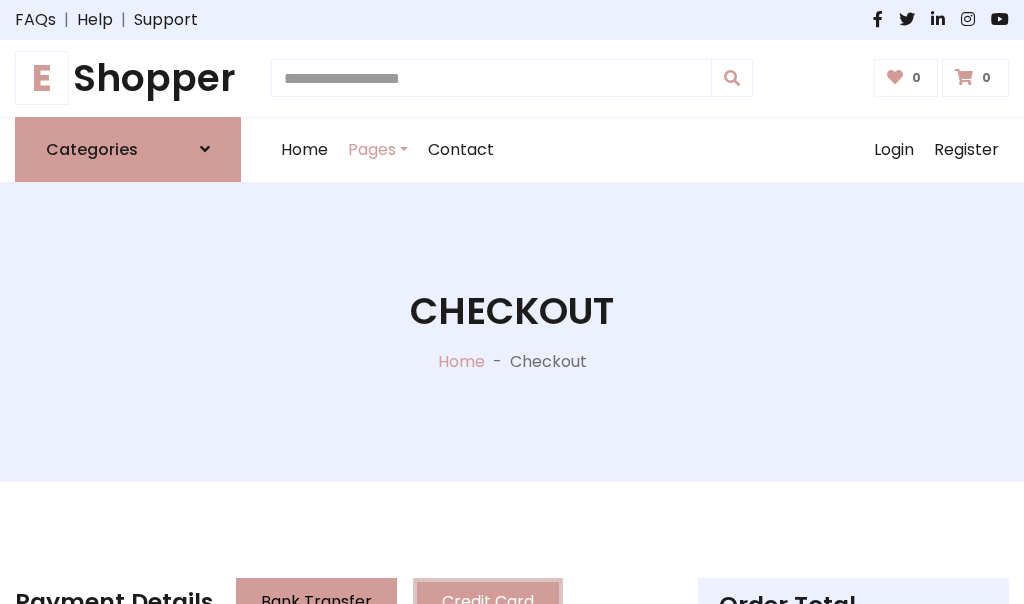 click on "E Shopper" at bounding box center [128, 78] 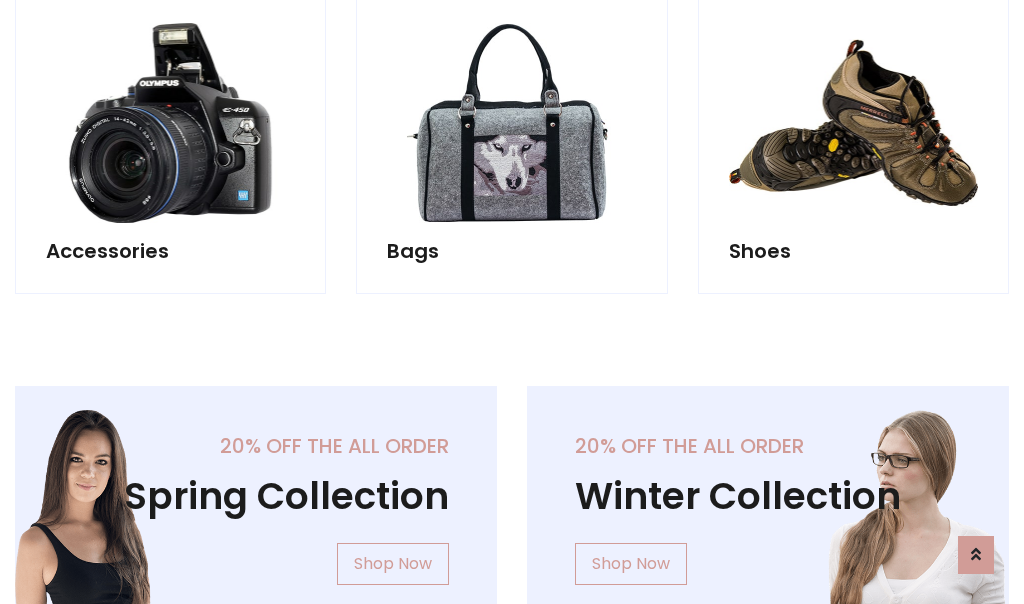 scroll, scrollTop: 770, scrollLeft: 0, axis: vertical 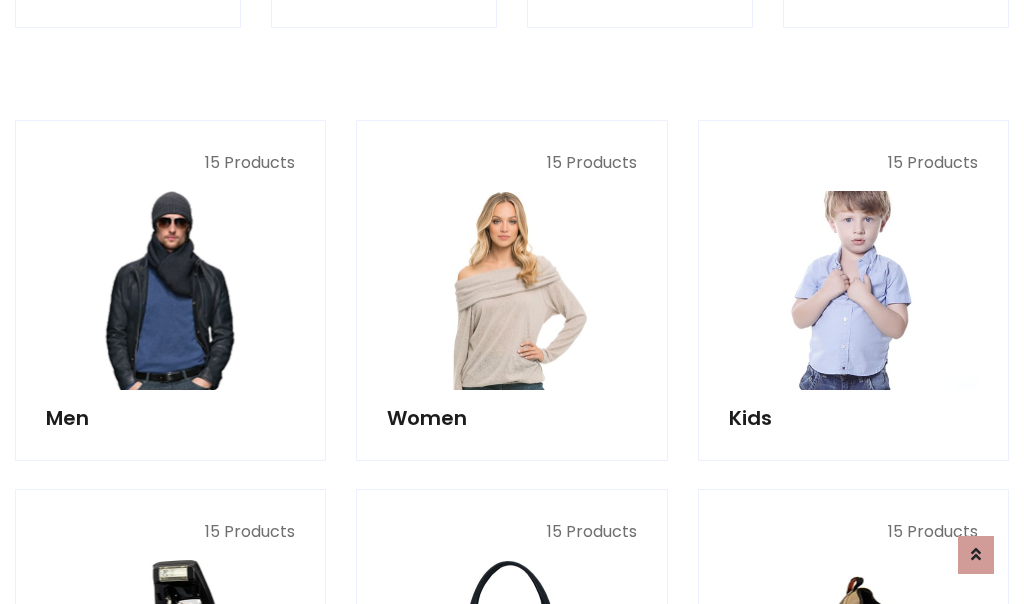 click at bounding box center [853, 290] 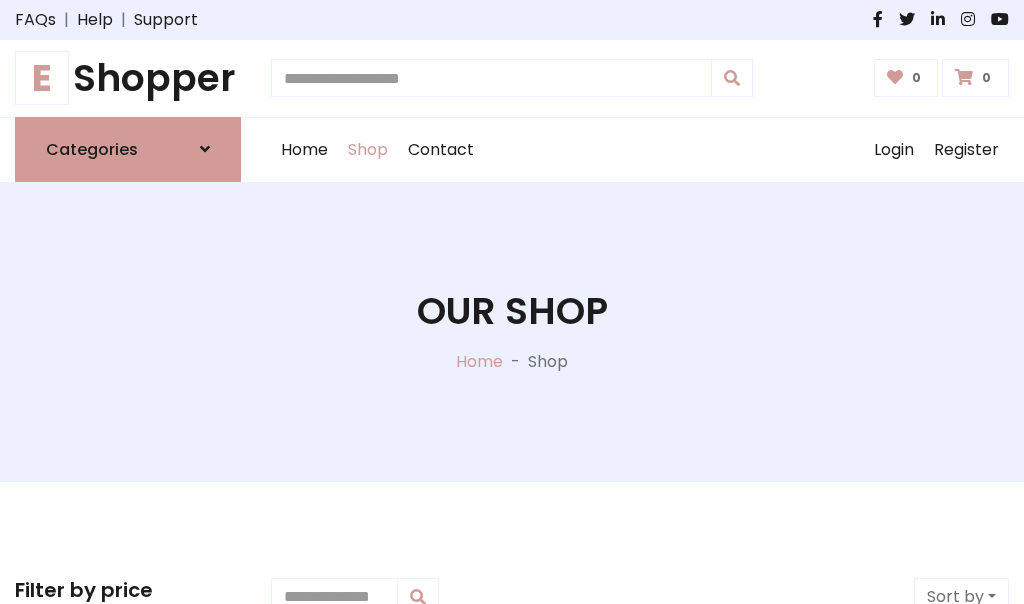 scroll, scrollTop: 549, scrollLeft: 0, axis: vertical 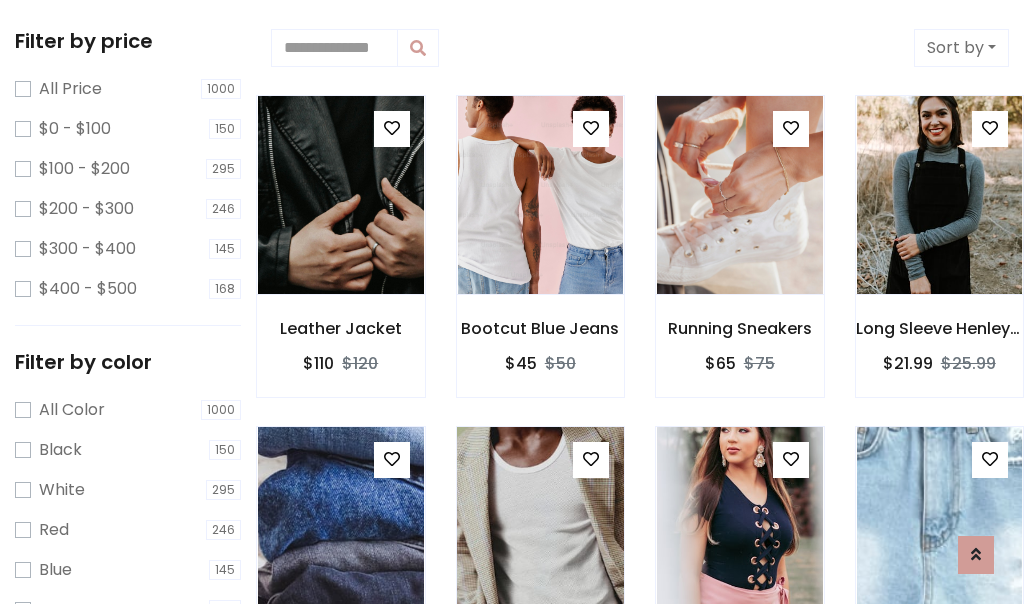 click at bounding box center (392, 128) 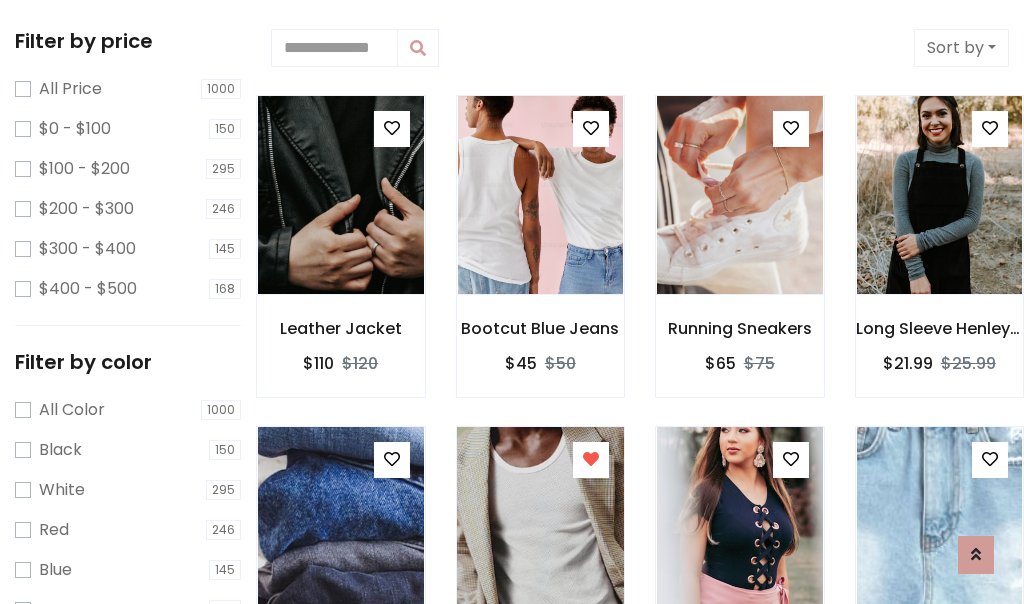 click at bounding box center (540, 526) 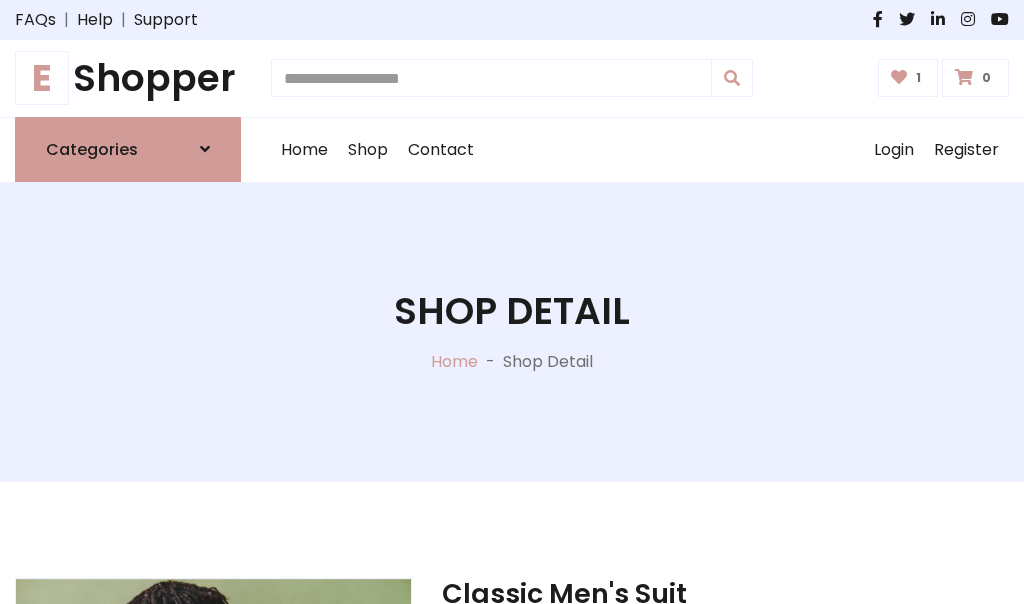scroll, scrollTop: 262, scrollLeft: 0, axis: vertical 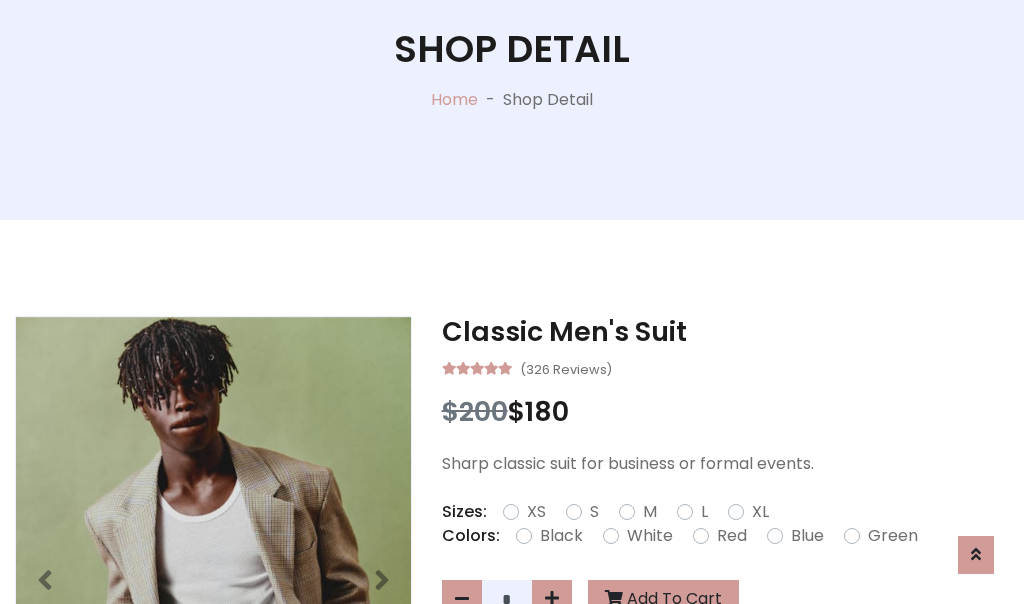 click on "XL" at bounding box center (760, 512) 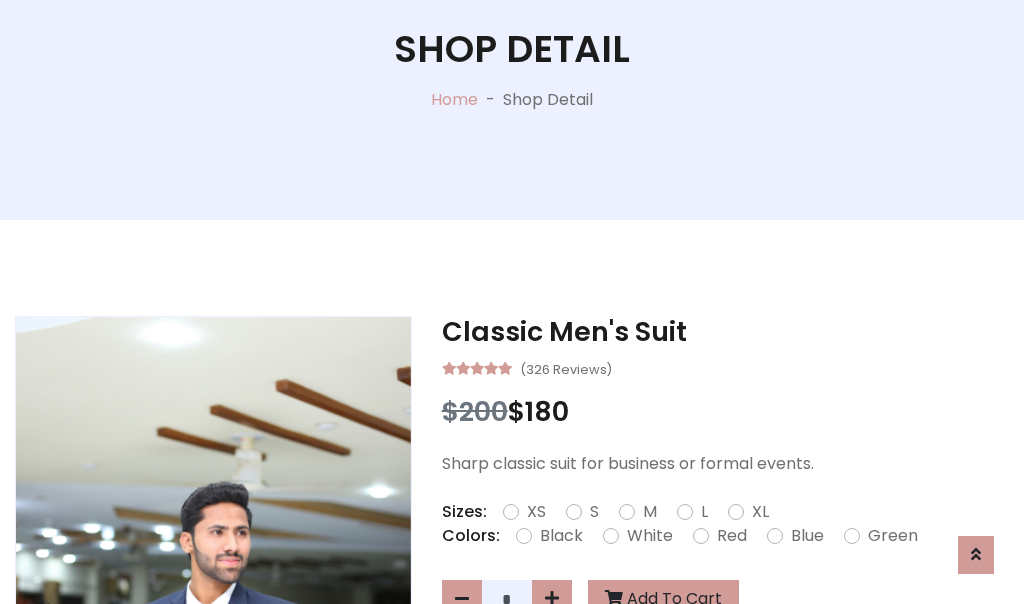 click on "Black" at bounding box center [561, 536] 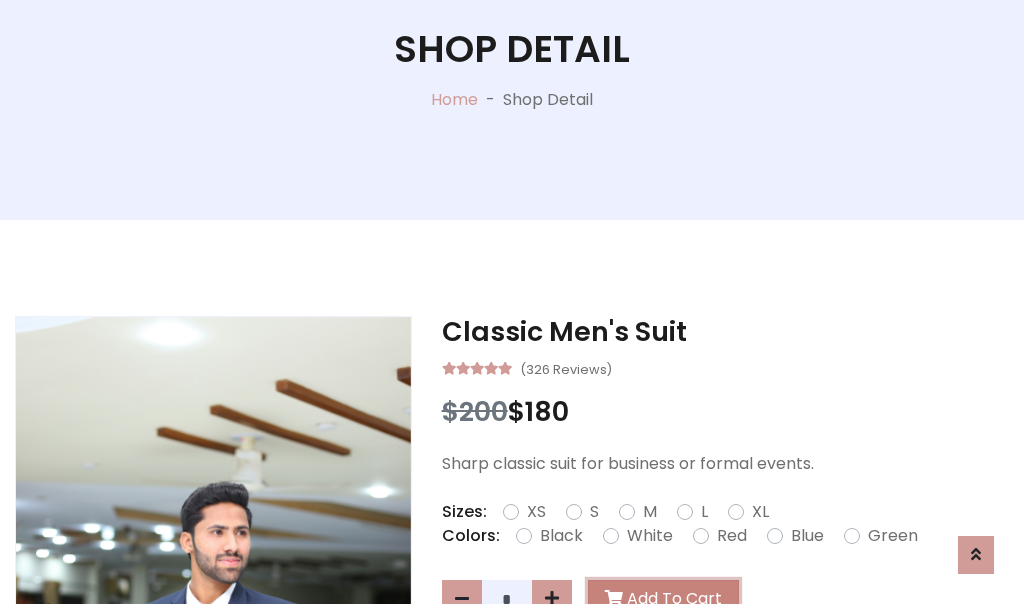 click on "Add To Cart" at bounding box center [663, 599] 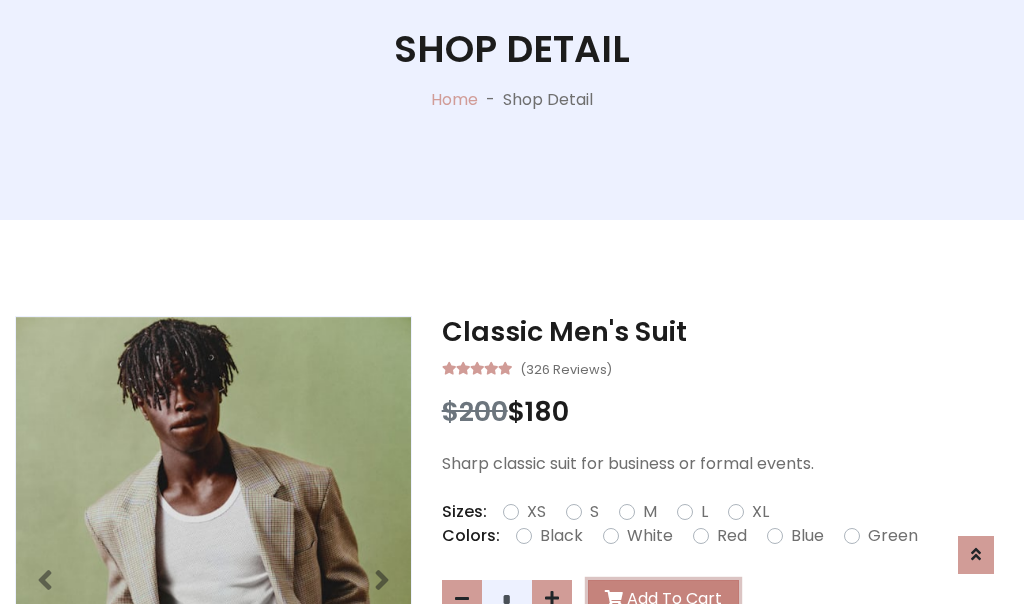 scroll, scrollTop: 0, scrollLeft: 0, axis: both 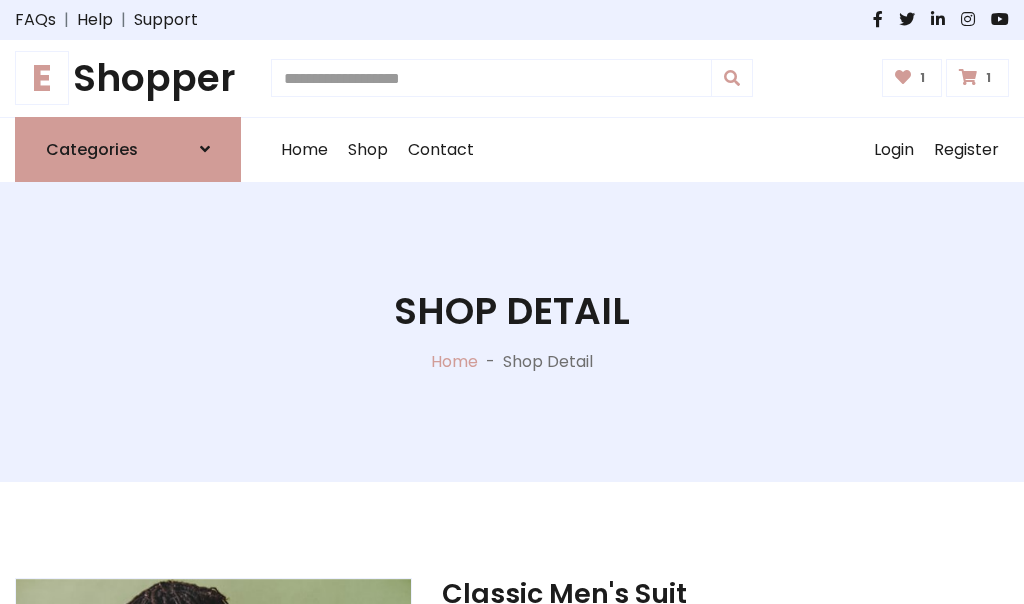 click at bounding box center [968, 77] 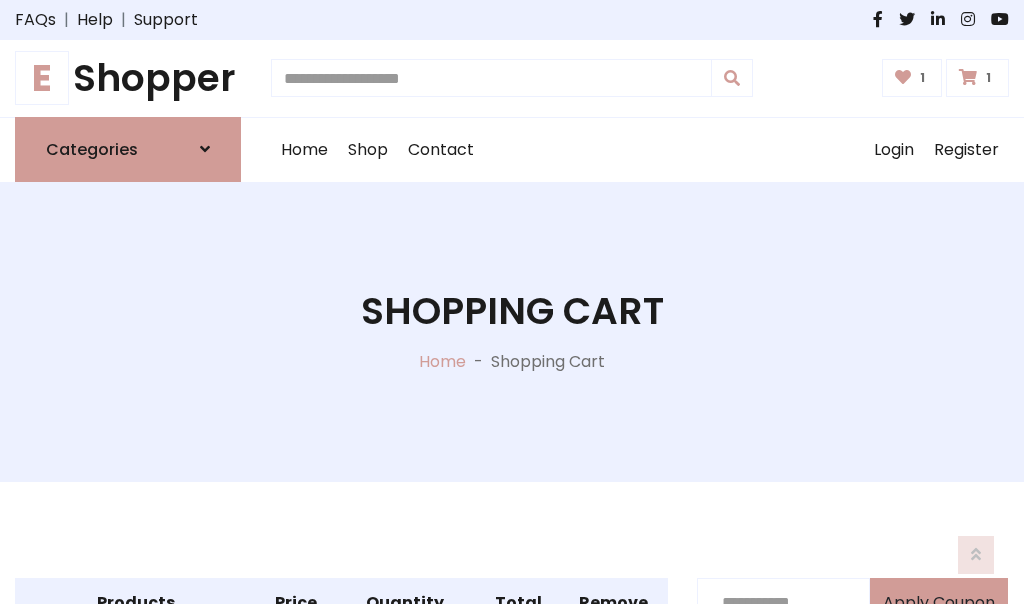 scroll, scrollTop: 570, scrollLeft: 0, axis: vertical 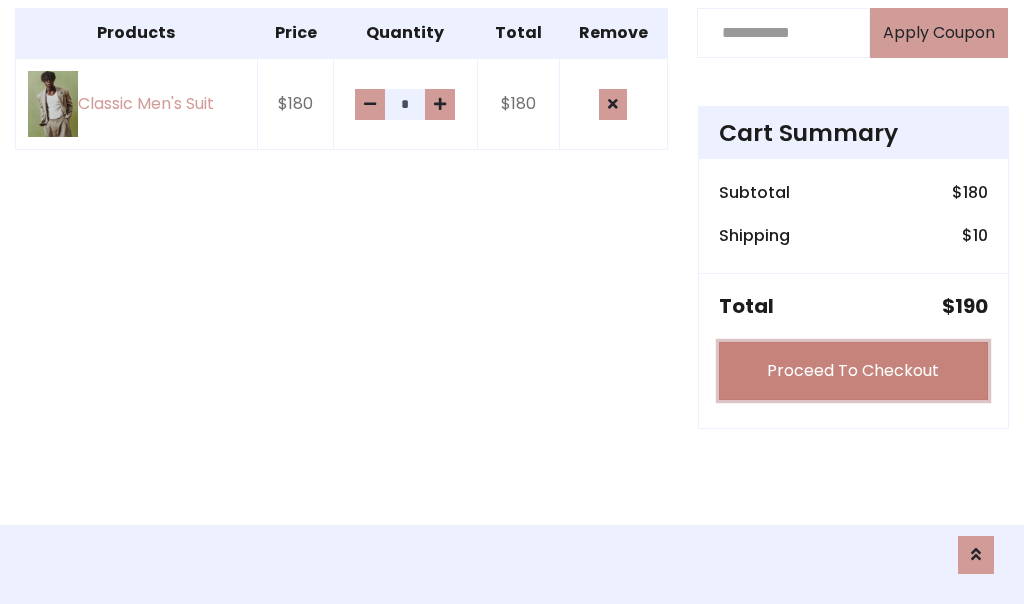click on "Proceed To Checkout" at bounding box center [853, 371] 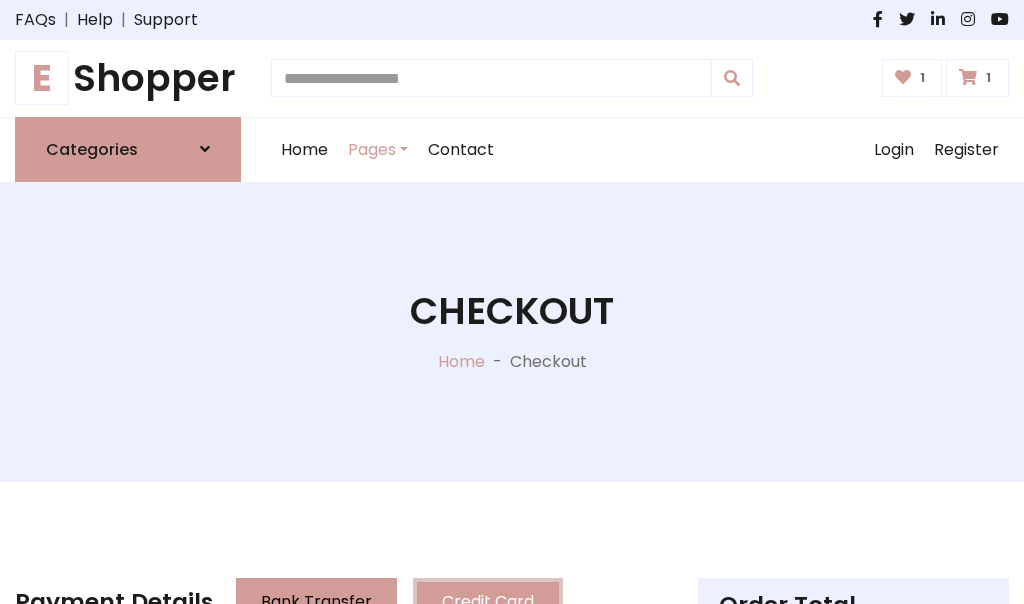 scroll, scrollTop: 201, scrollLeft: 0, axis: vertical 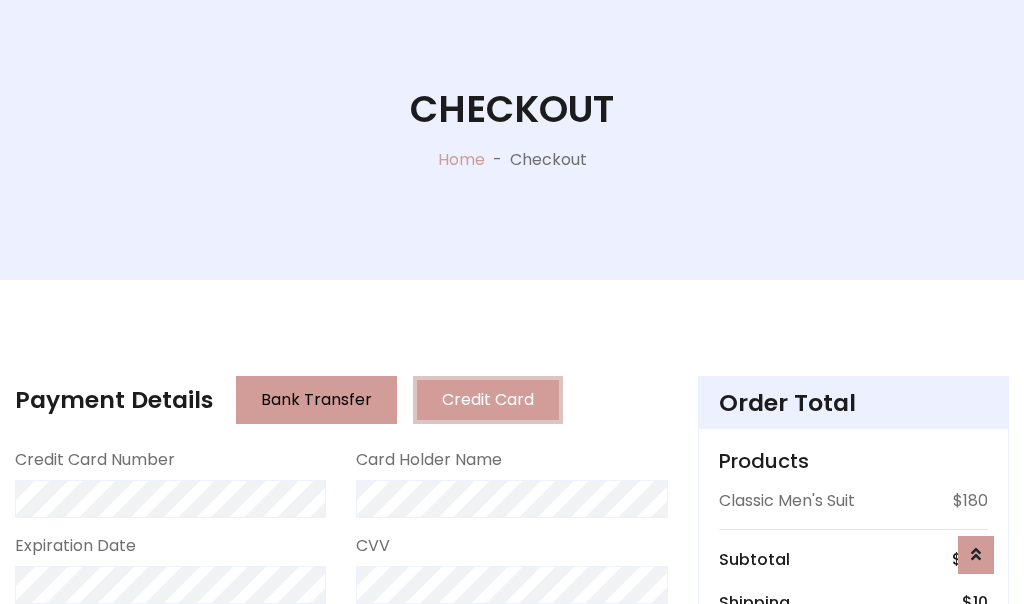 click on "Go to shipping" at bounding box center [853, 816] 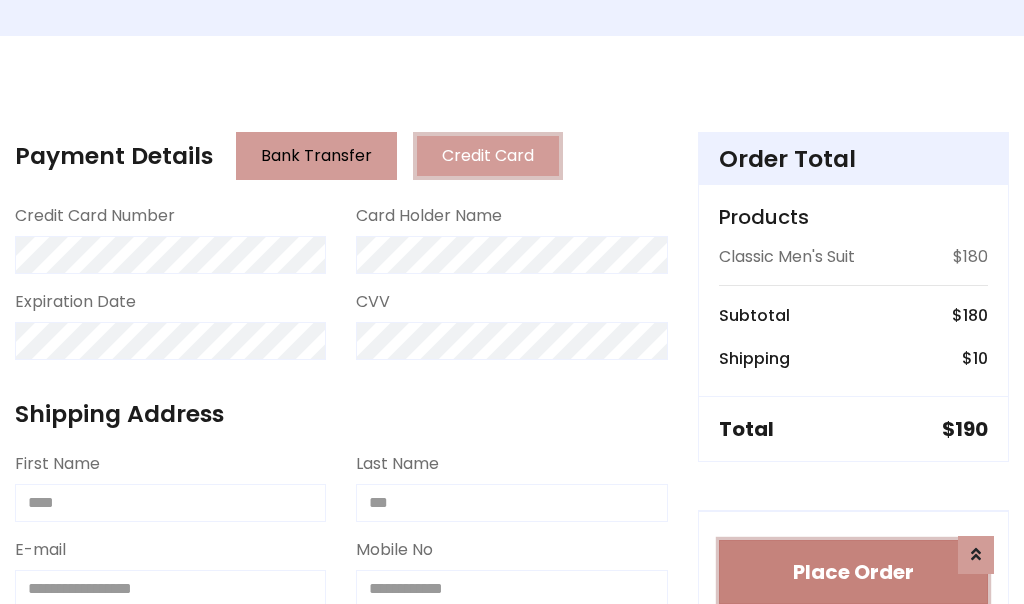 type 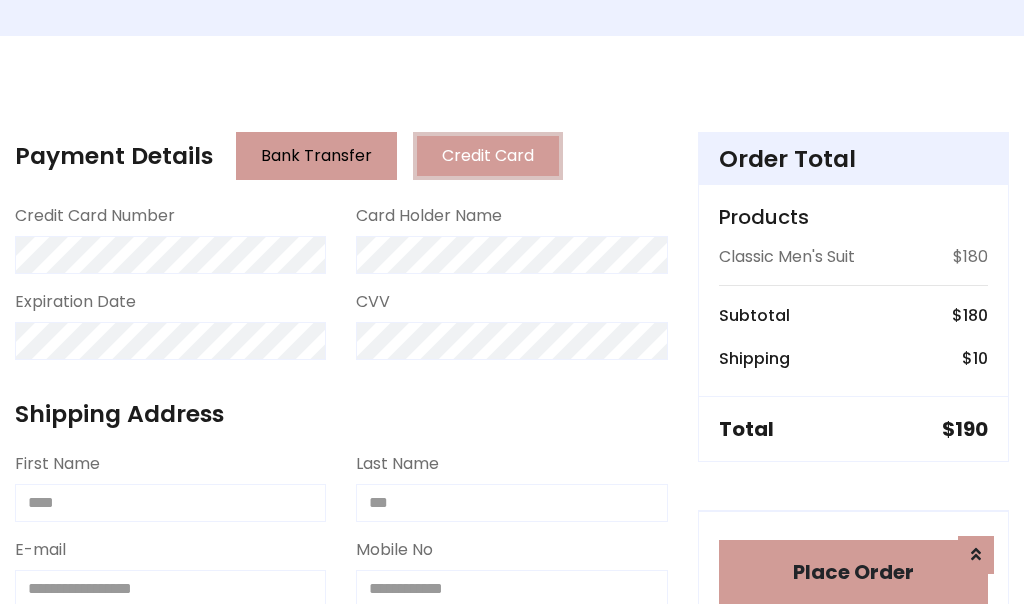 scroll, scrollTop: 1216, scrollLeft: 0, axis: vertical 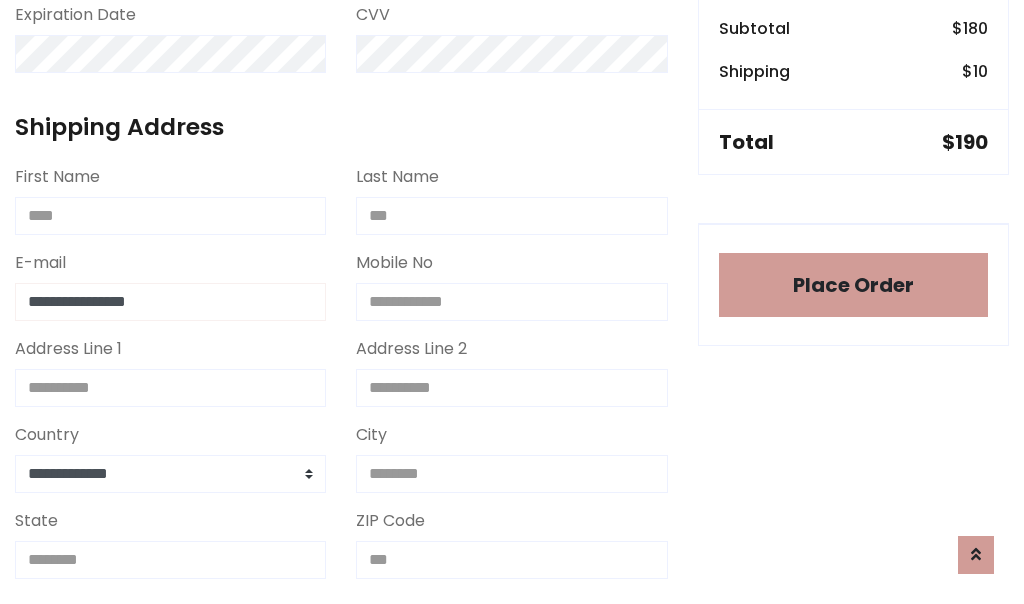 type on "**********" 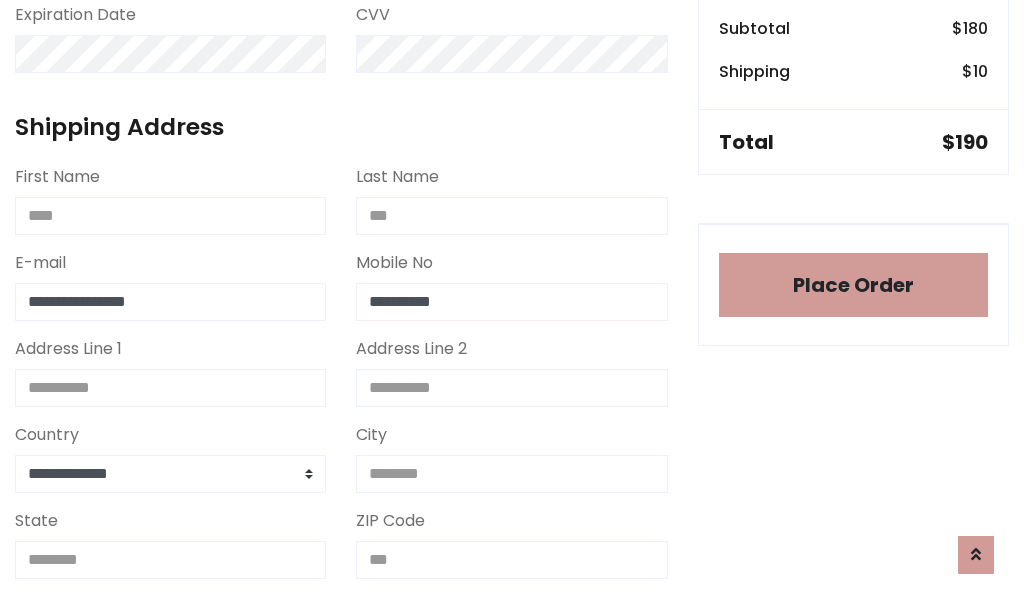 scroll, scrollTop: 573, scrollLeft: 0, axis: vertical 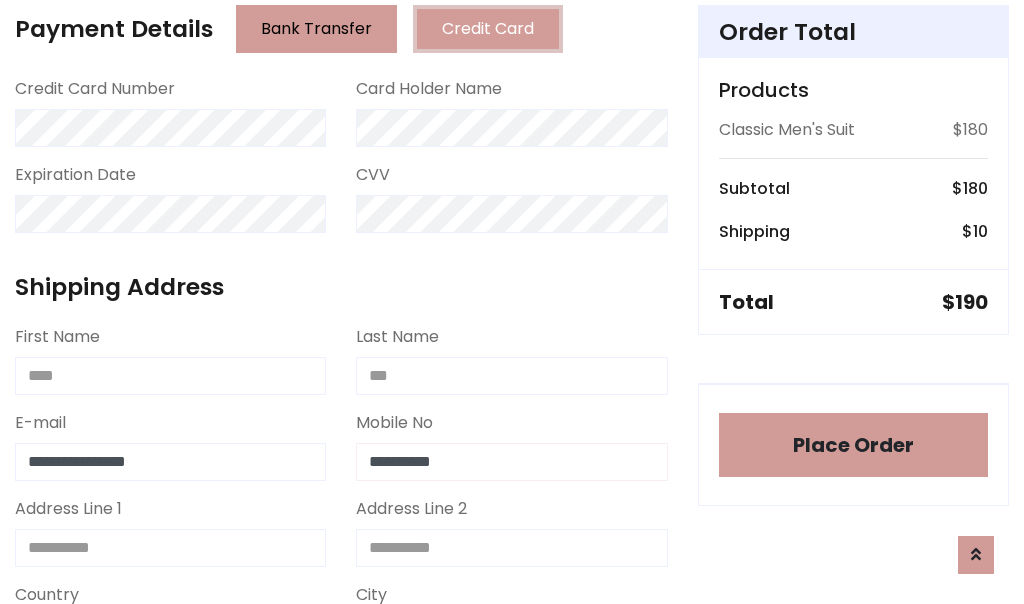 type on "**********" 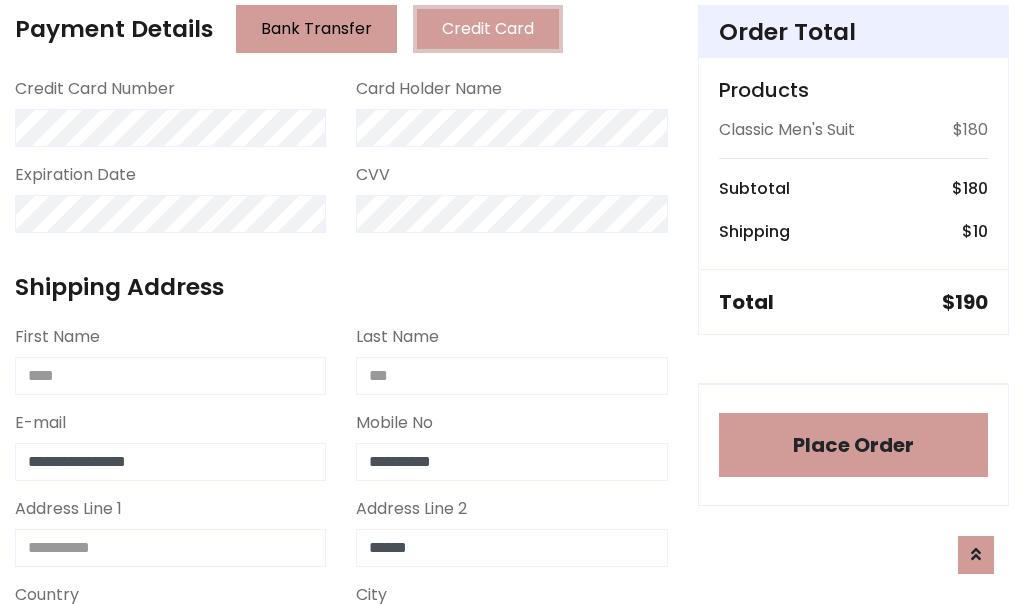 type on "******" 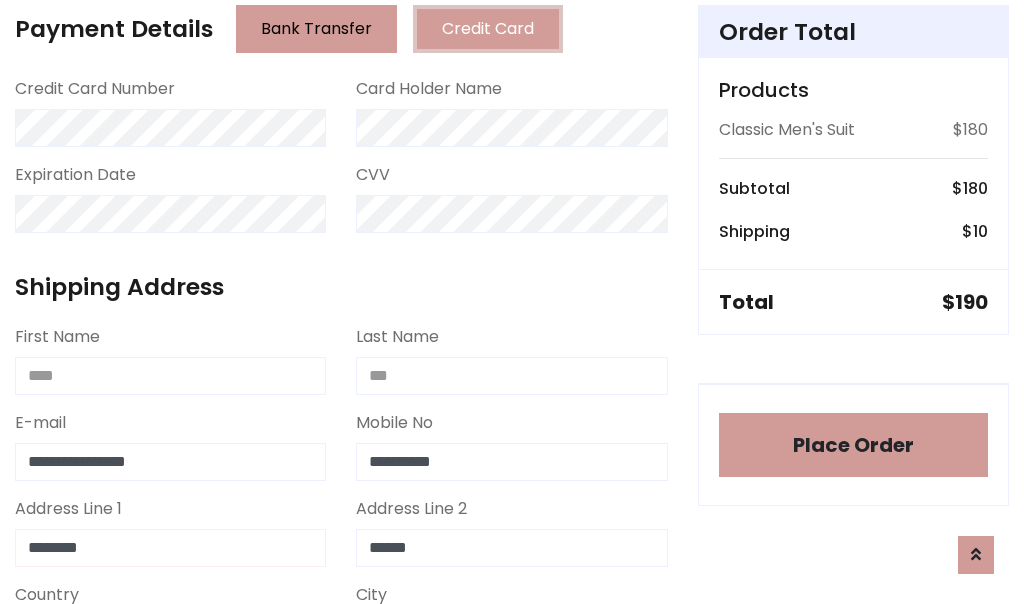 type on "********" 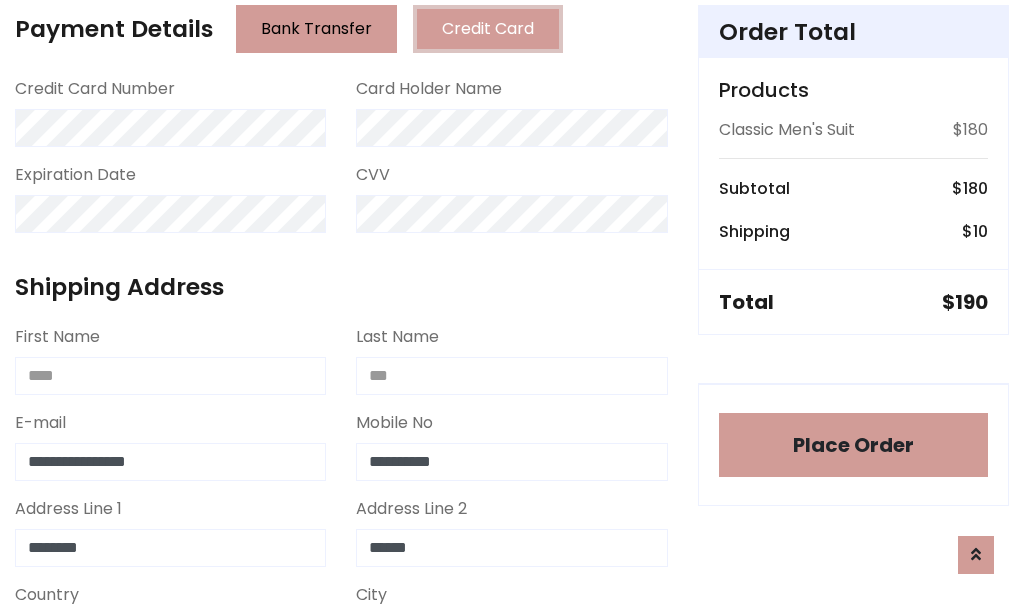 scroll, scrollTop: 905, scrollLeft: 0, axis: vertical 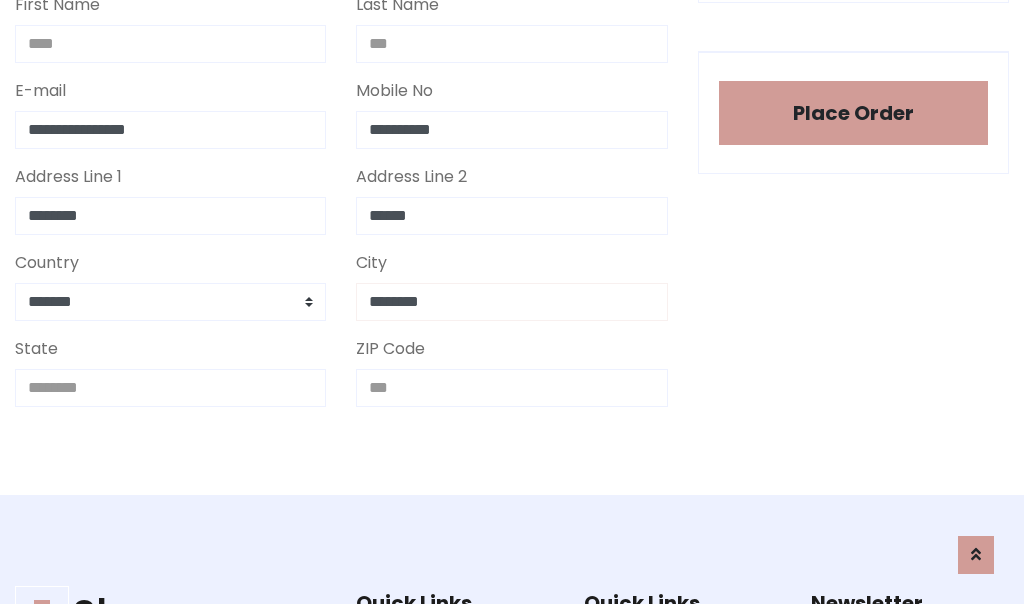 type on "********" 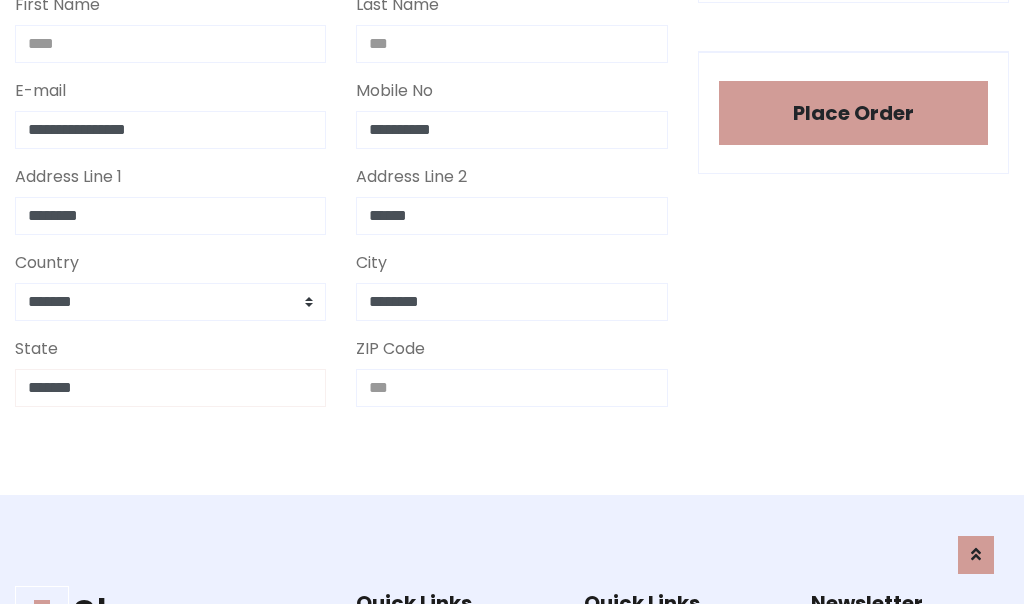 type on "*******" 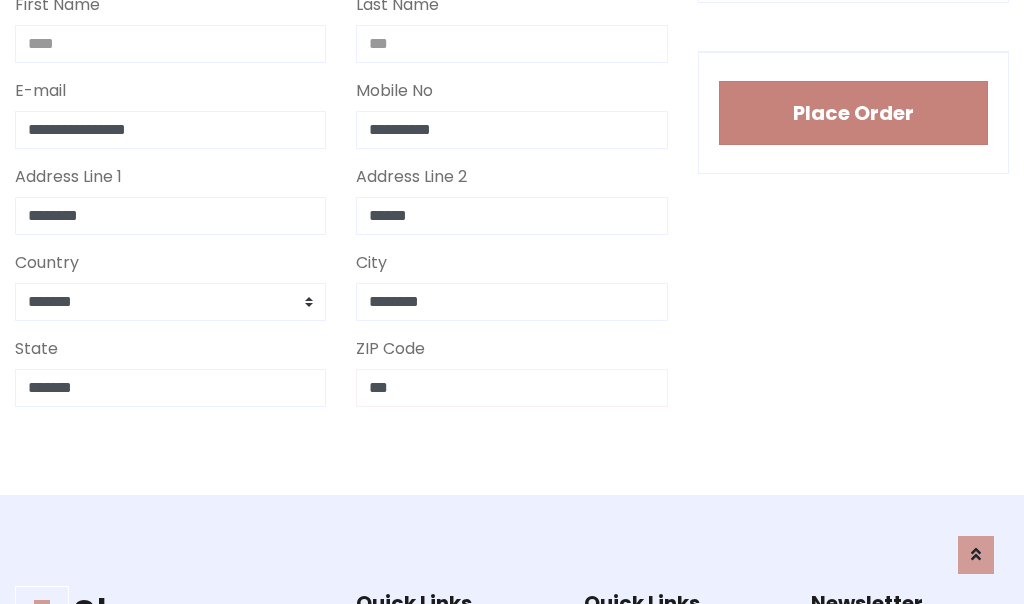 type on "***" 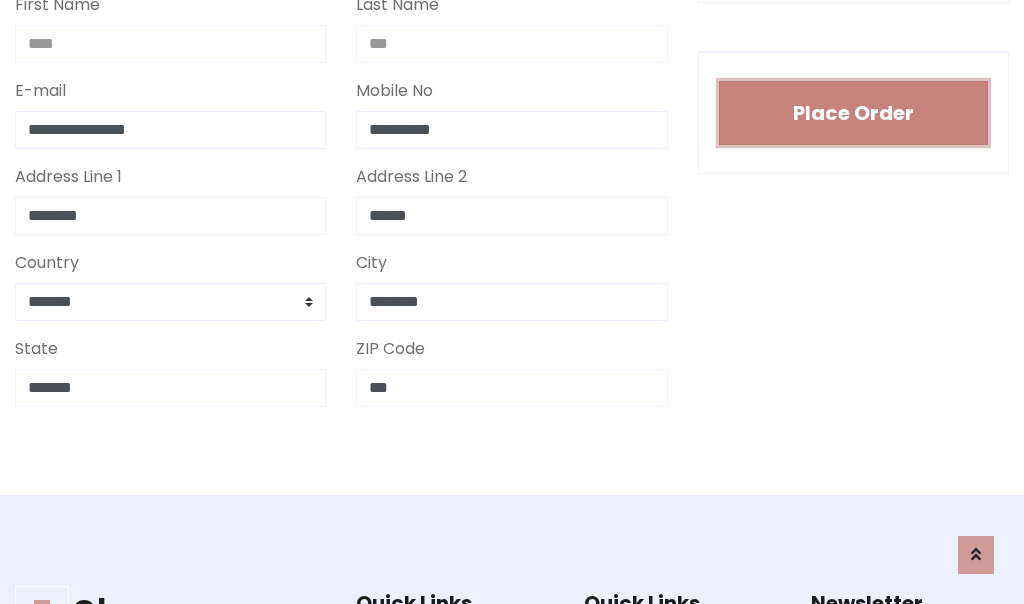 click on "Place Order" at bounding box center [853, 113] 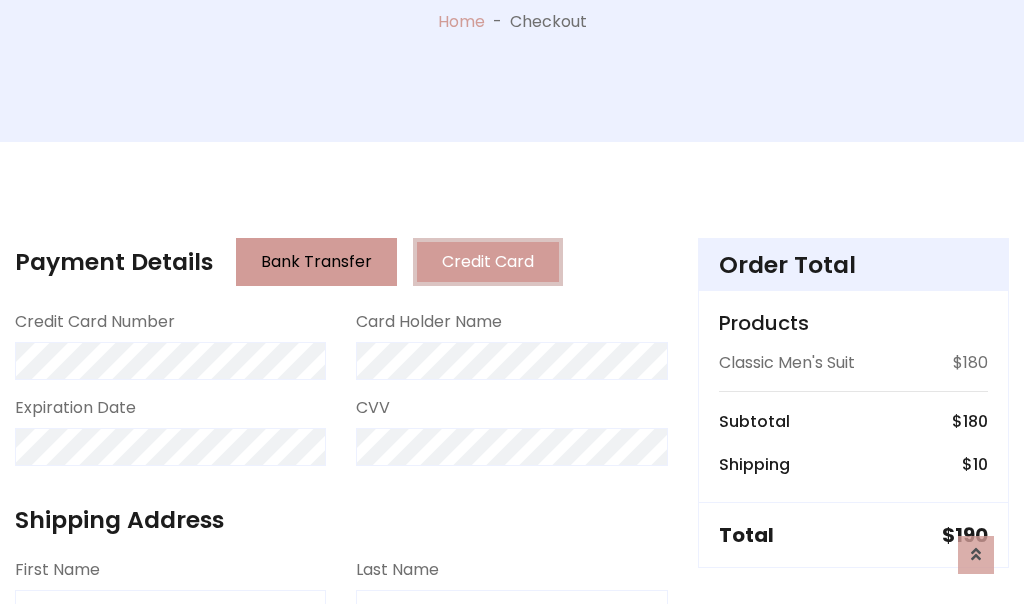 scroll, scrollTop: 0, scrollLeft: 0, axis: both 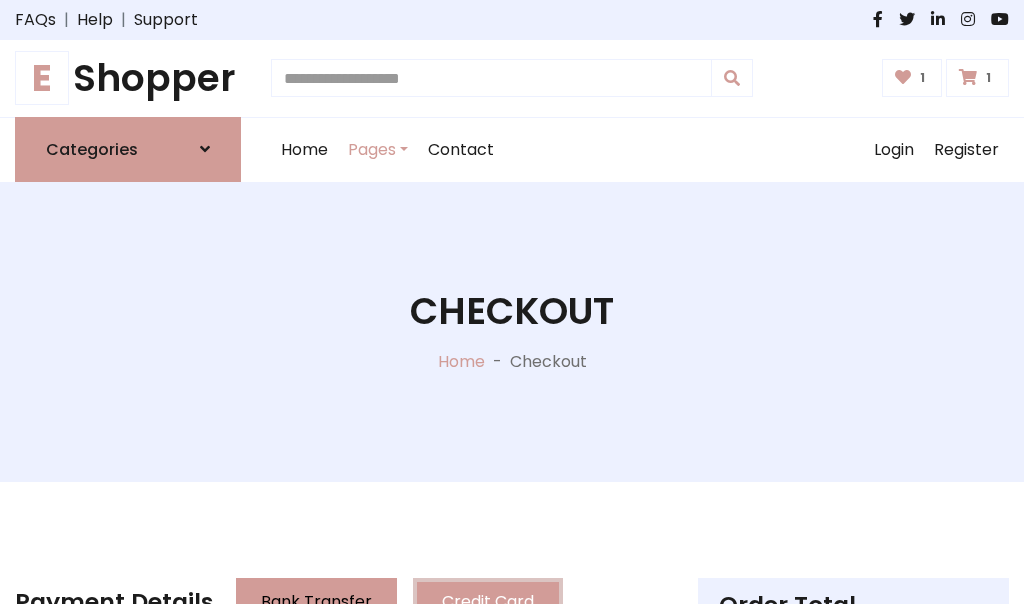 click on "E" at bounding box center (42, 78) 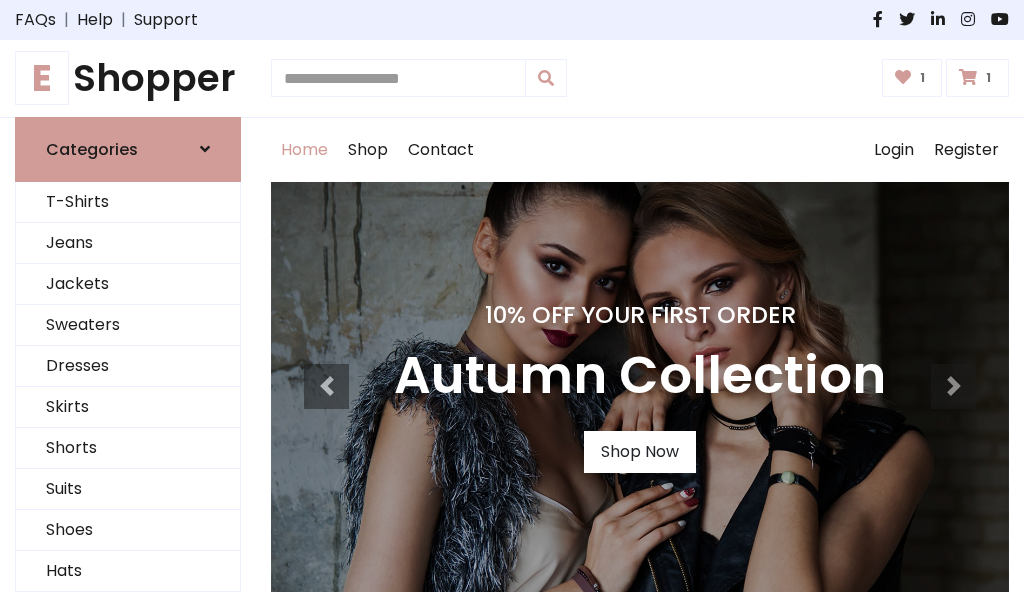 scroll, scrollTop: 0, scrollLeft: 0, axis: both 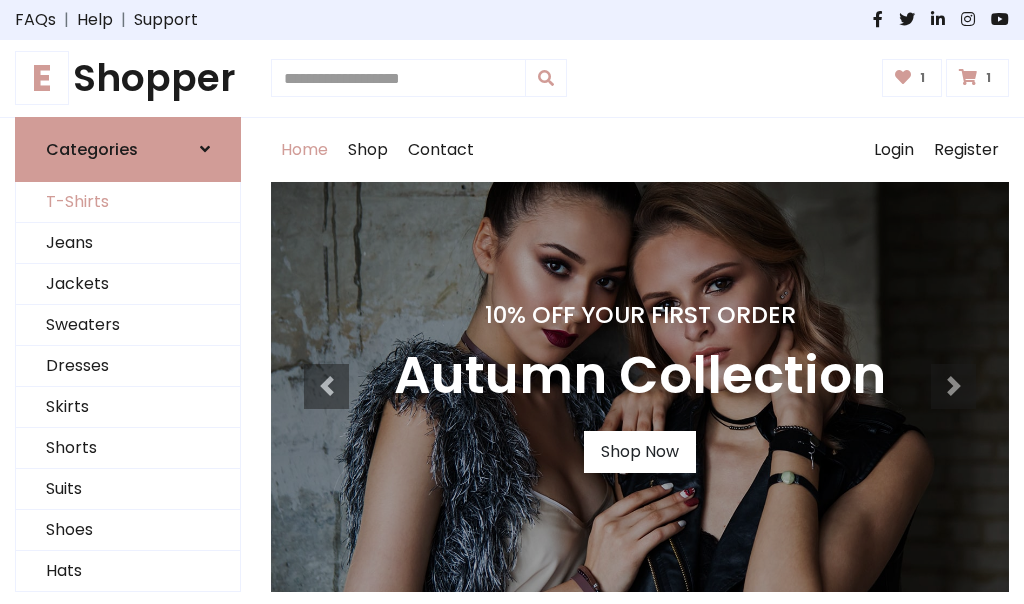 click on "T-Shirts" at bounding box center [128, 202] 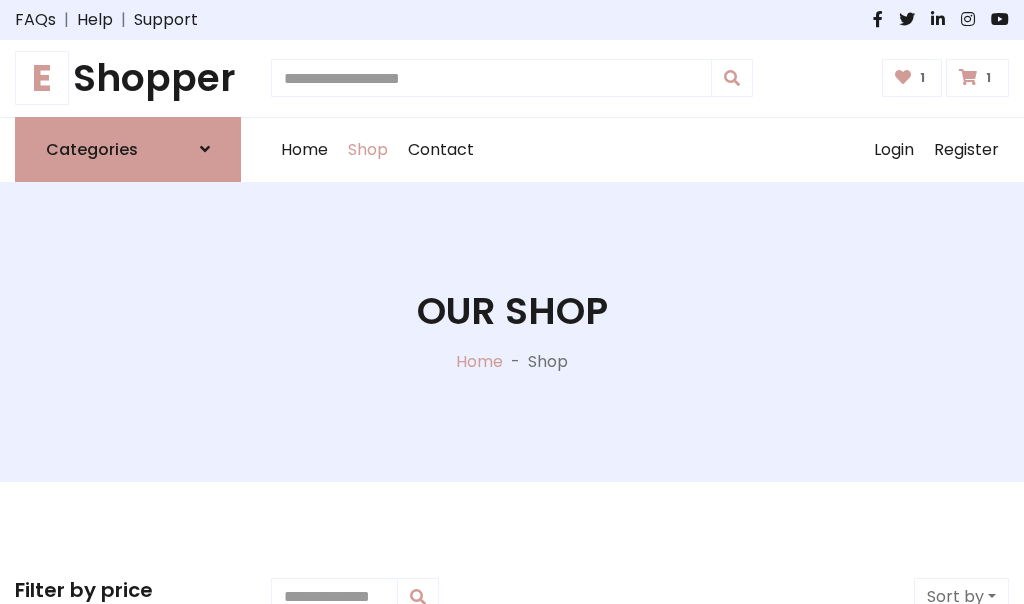 scroll, scrollTop: 0, scrollLeft: 0, axis: both 